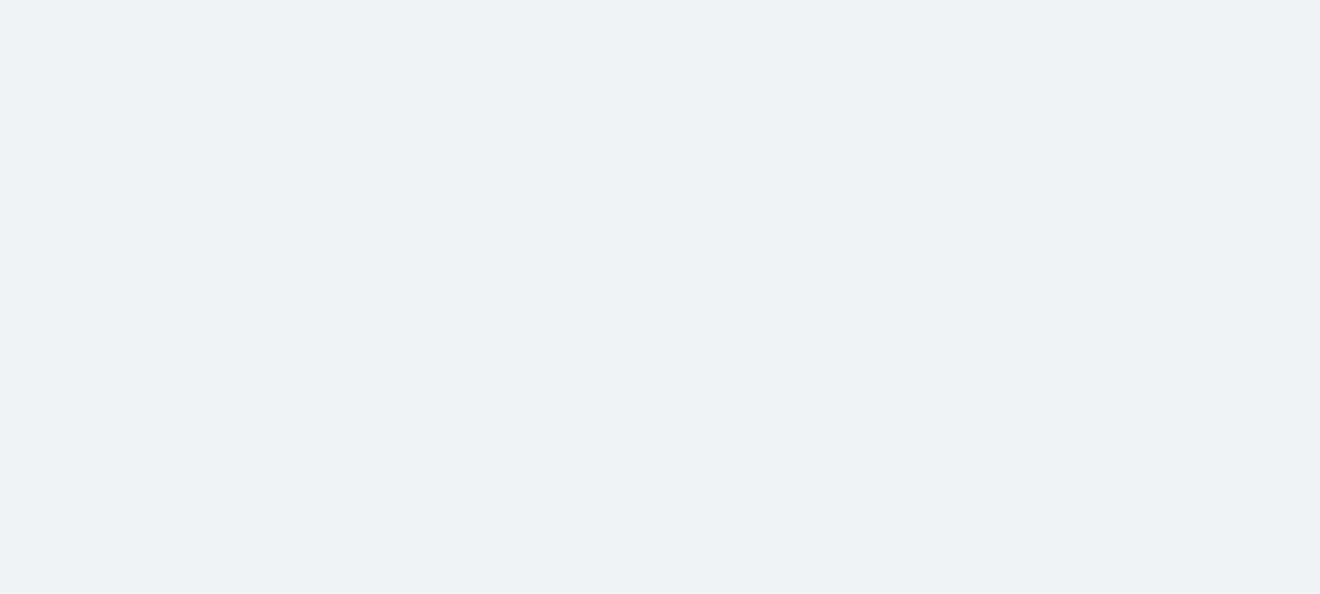 scroll, scrollTop: 0, scrollLeft: 0, axis: both 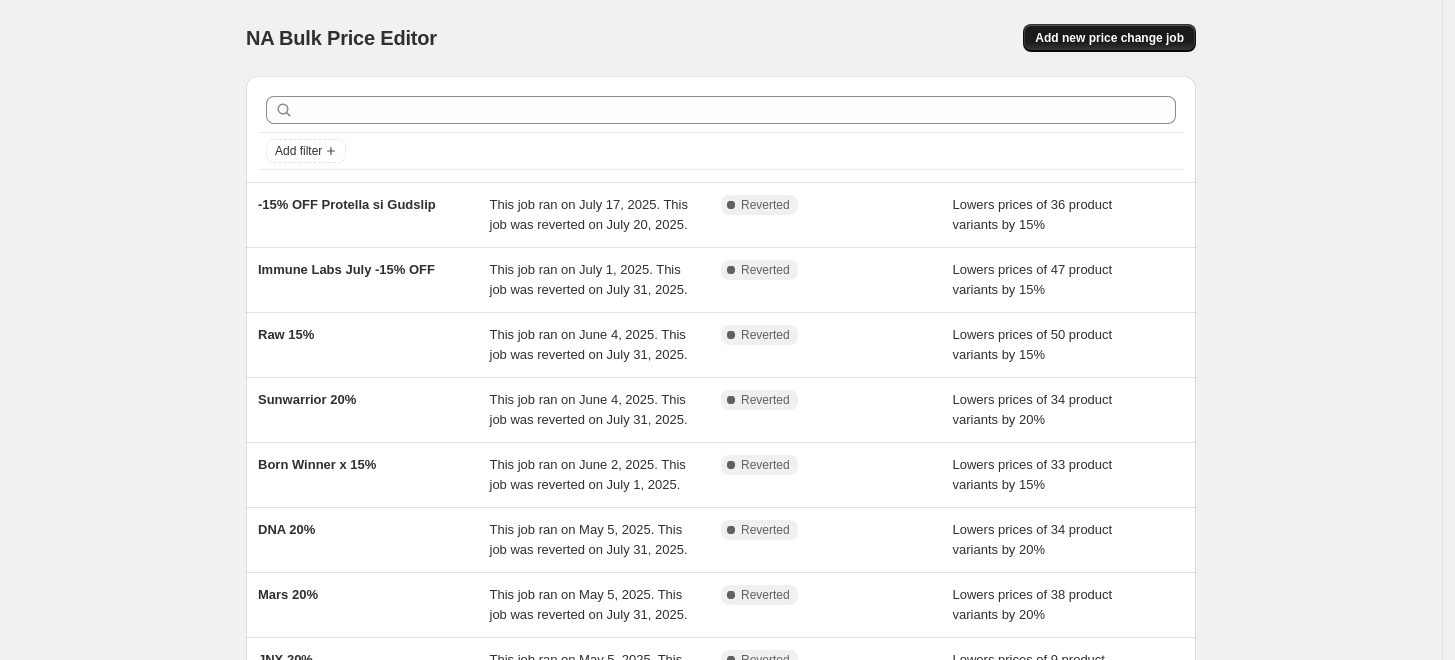 click on "Add new price change job" at bounding box center [1109, 38] 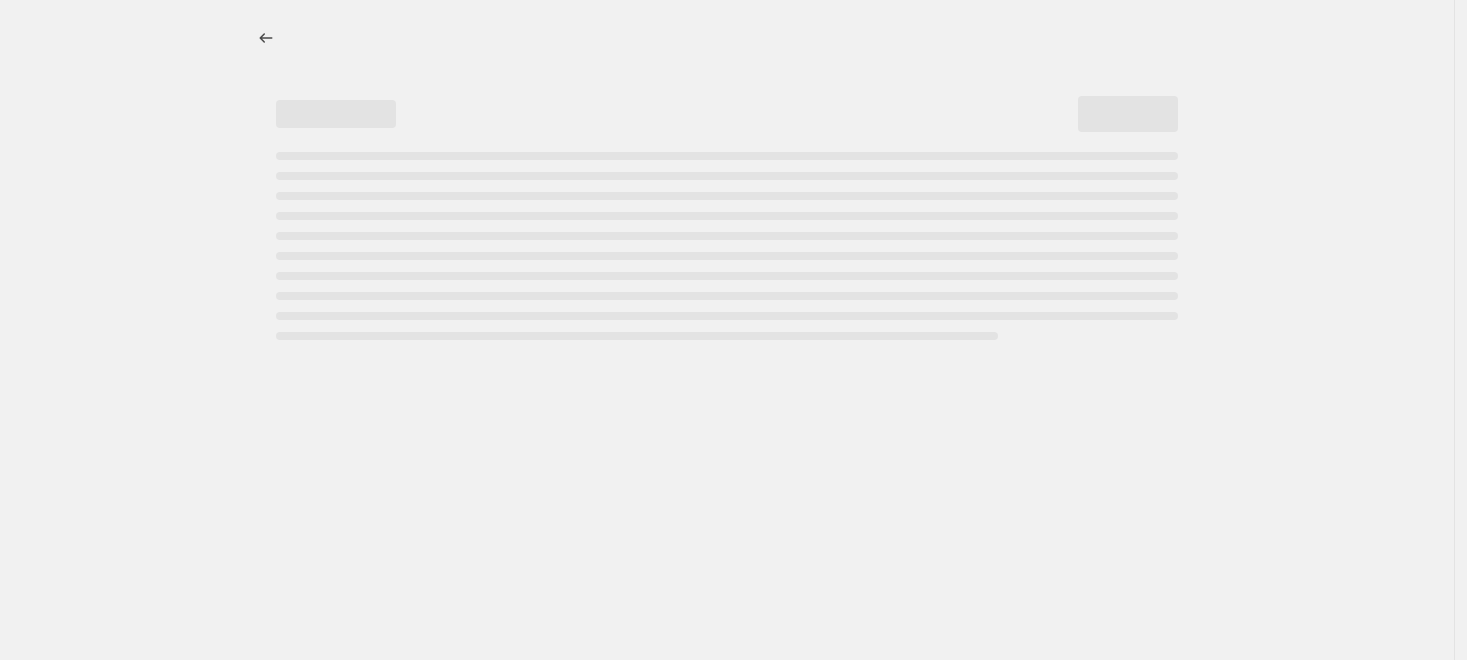 select on "percentage" 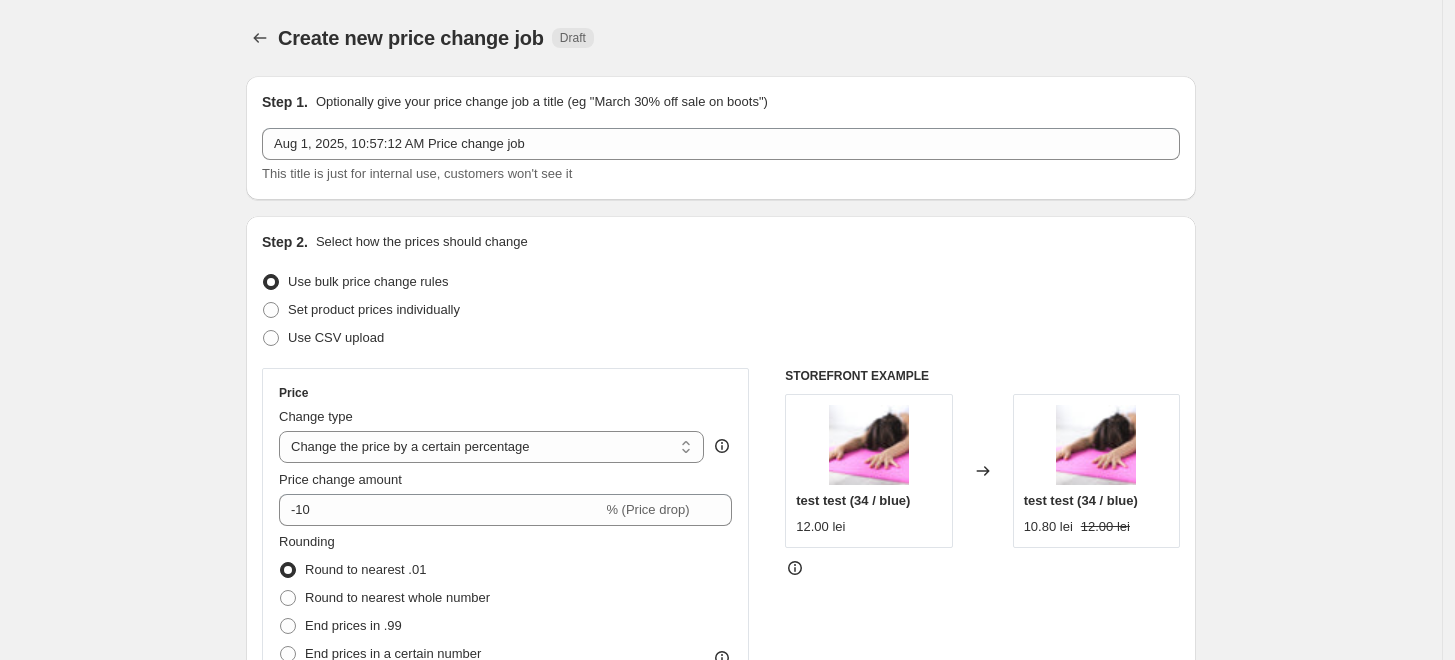 drag, startPoint x: 656, startPoint y: 125, endPoint x: 41, endPoint y: 123, distance: 615.00323 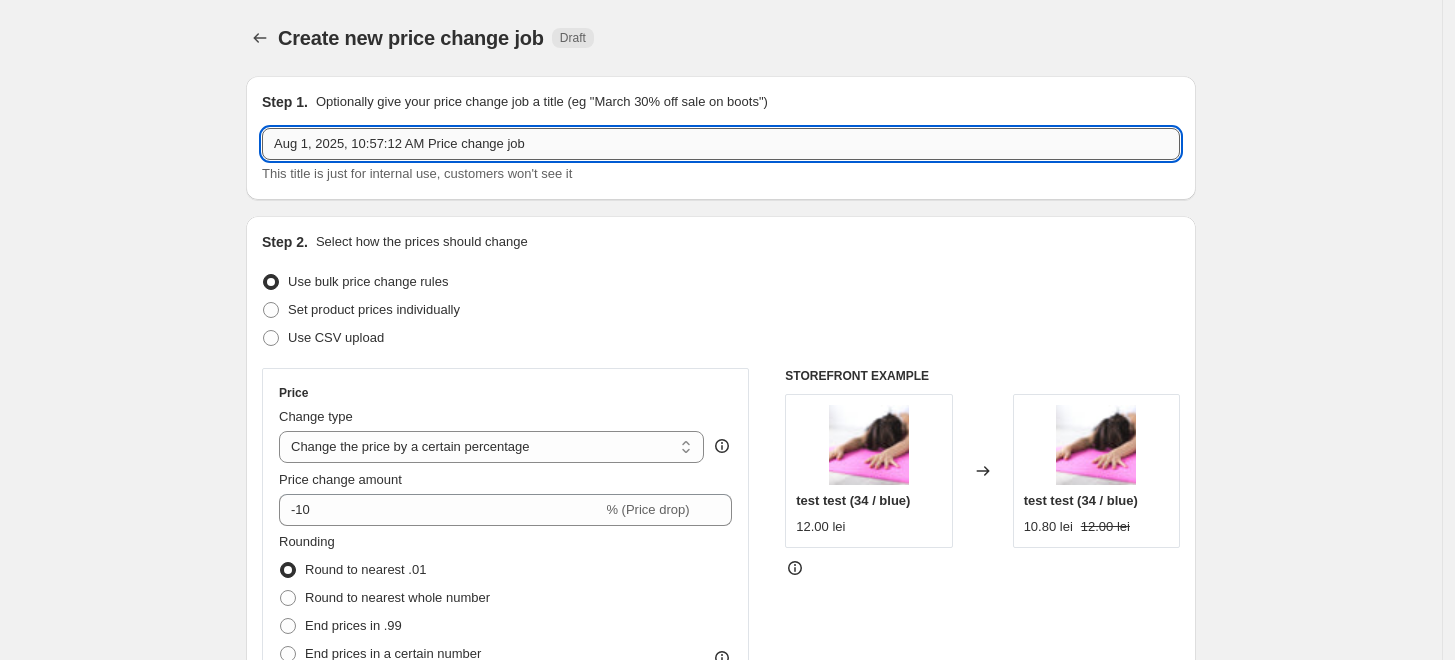 click on "Aug 1, 2025, 10:57:12 AM Price change job" at bounding box center (721, 144) 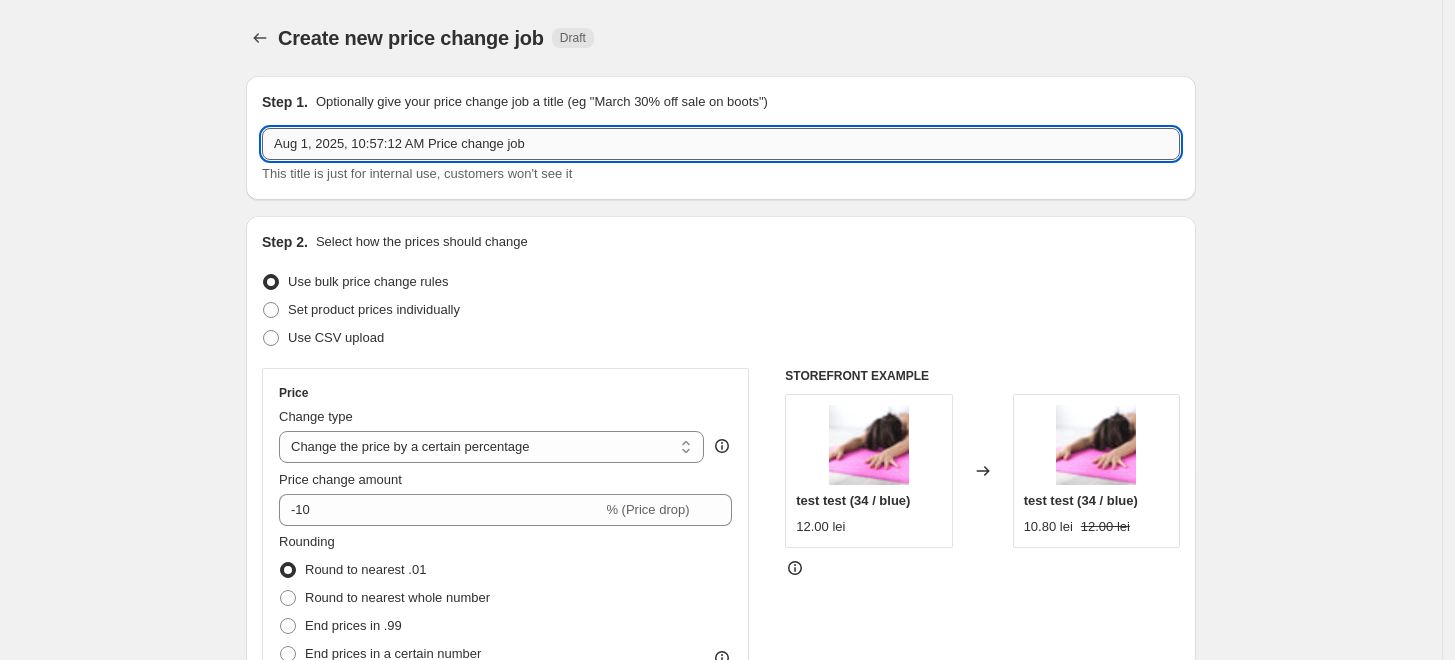 drag, startPoint x: 585, startPoint y: 132, endPoint x: 440, endPoint y: 155, distance: 146.8128 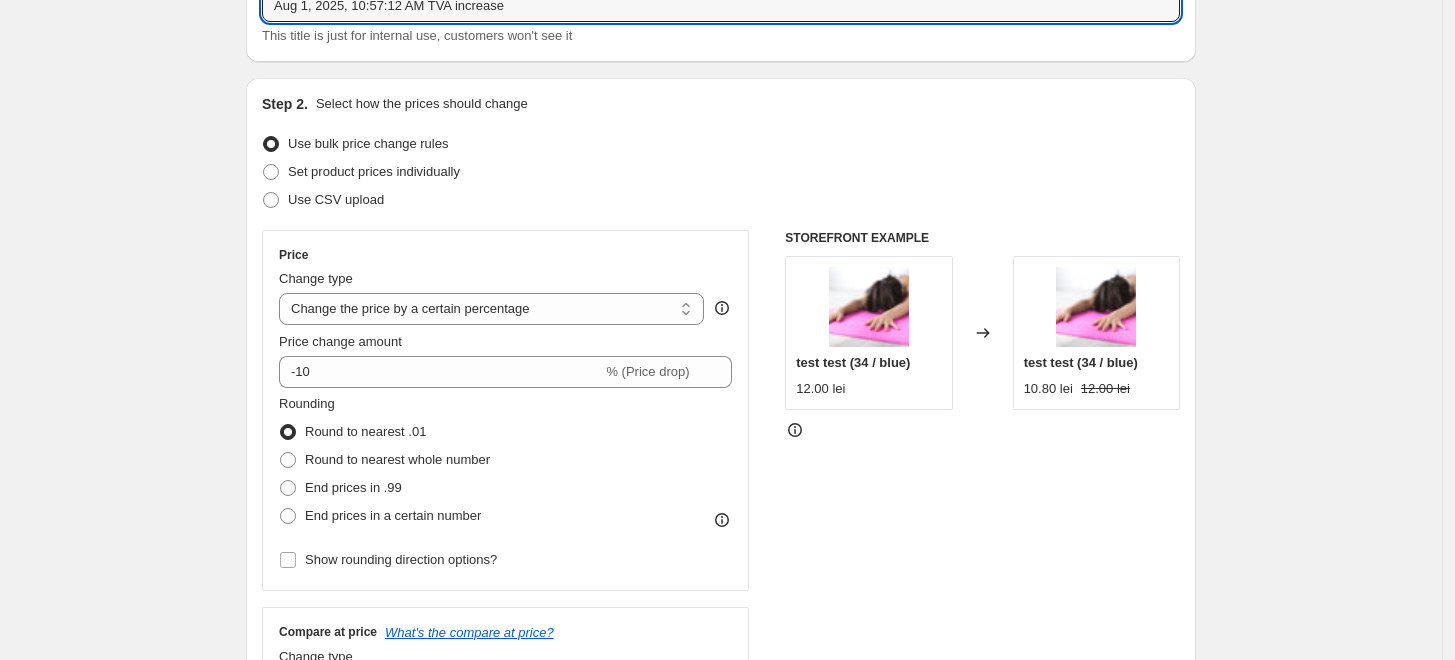scroll, scrollTop: 222, scrollLeft: 0, axis: vertical 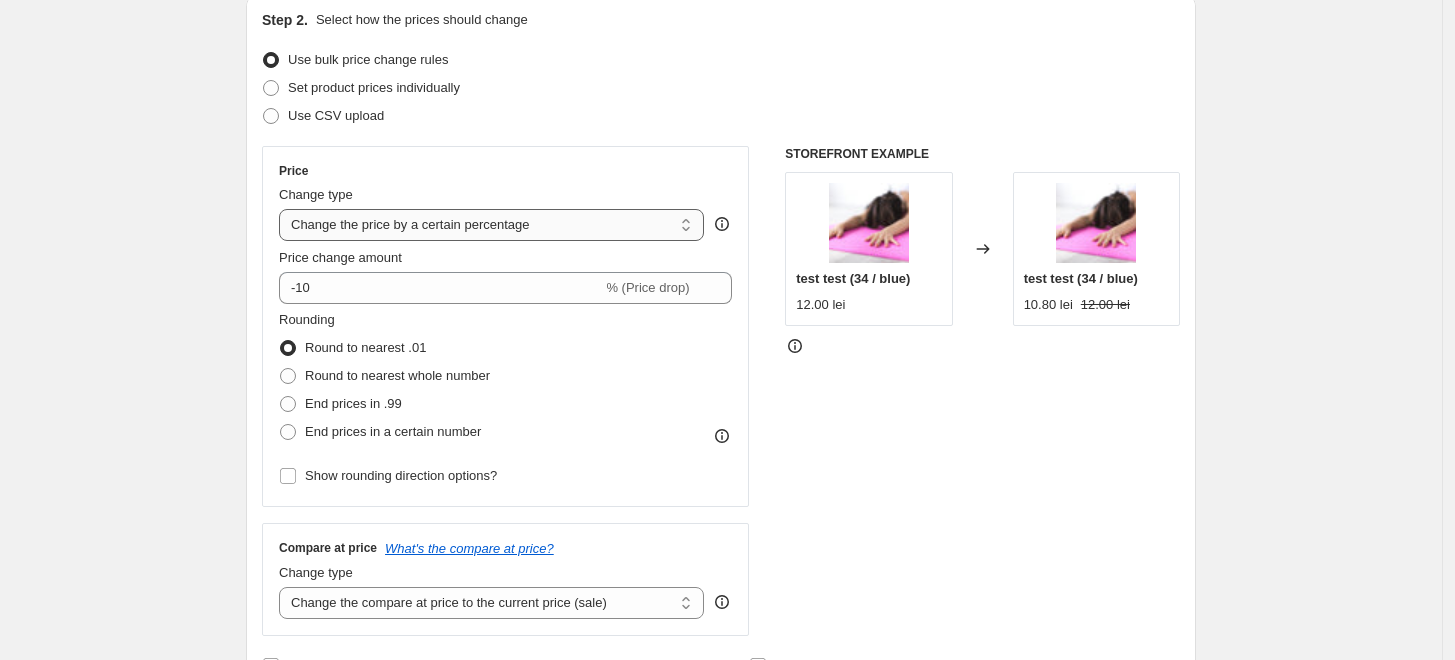type on "Aug 1, 2025, 10:57:12 AM TVA increase" 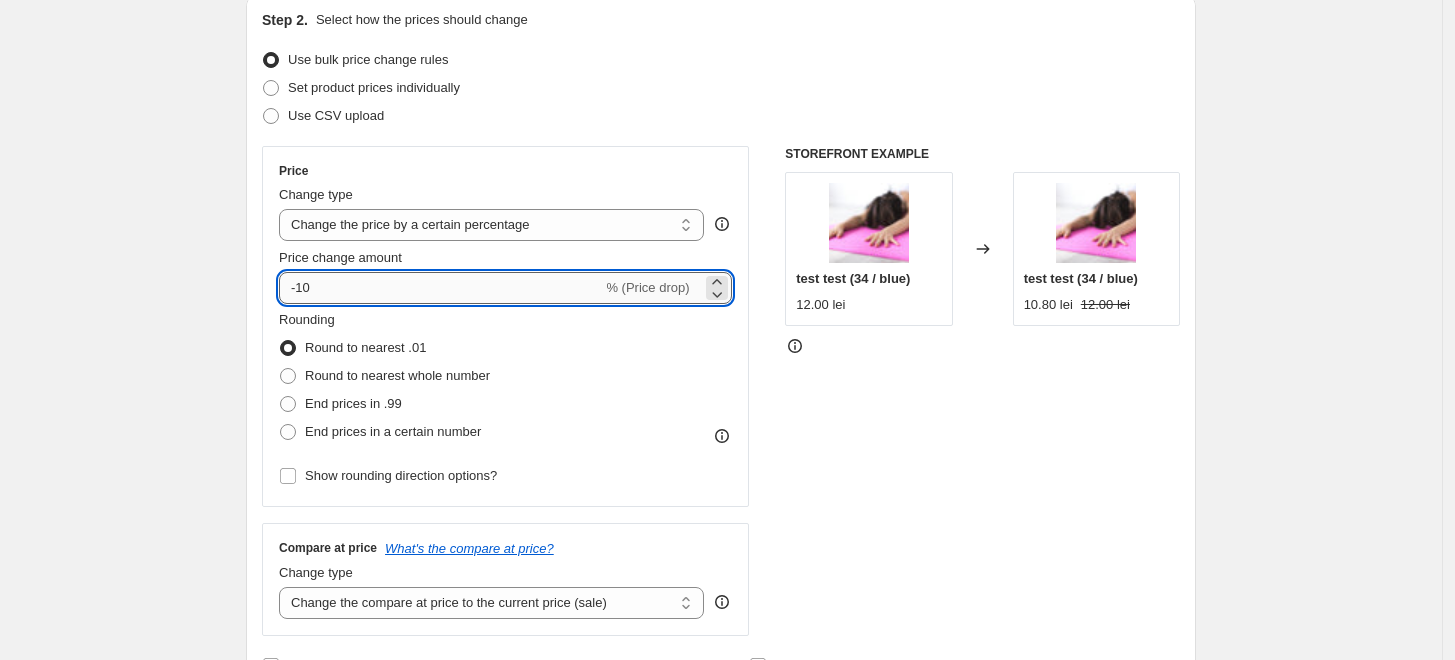 click on "-10" at bounding box center [440, 288] 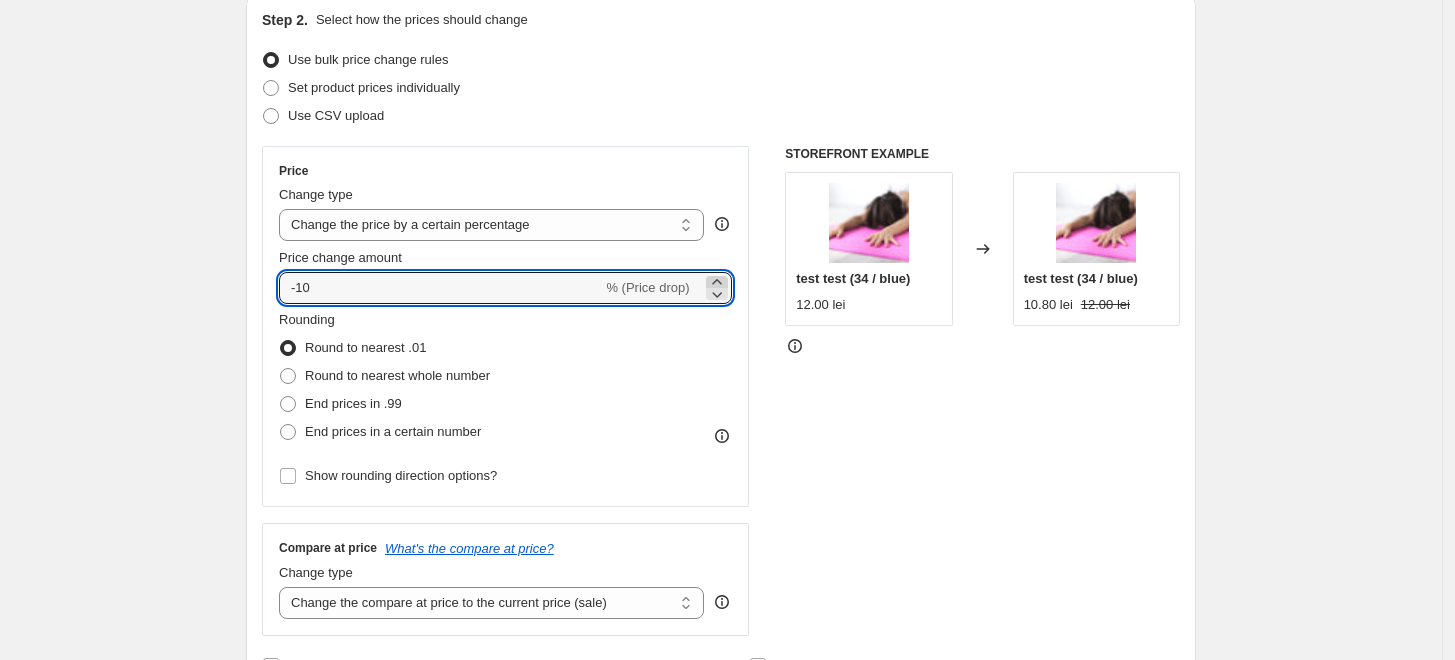 click 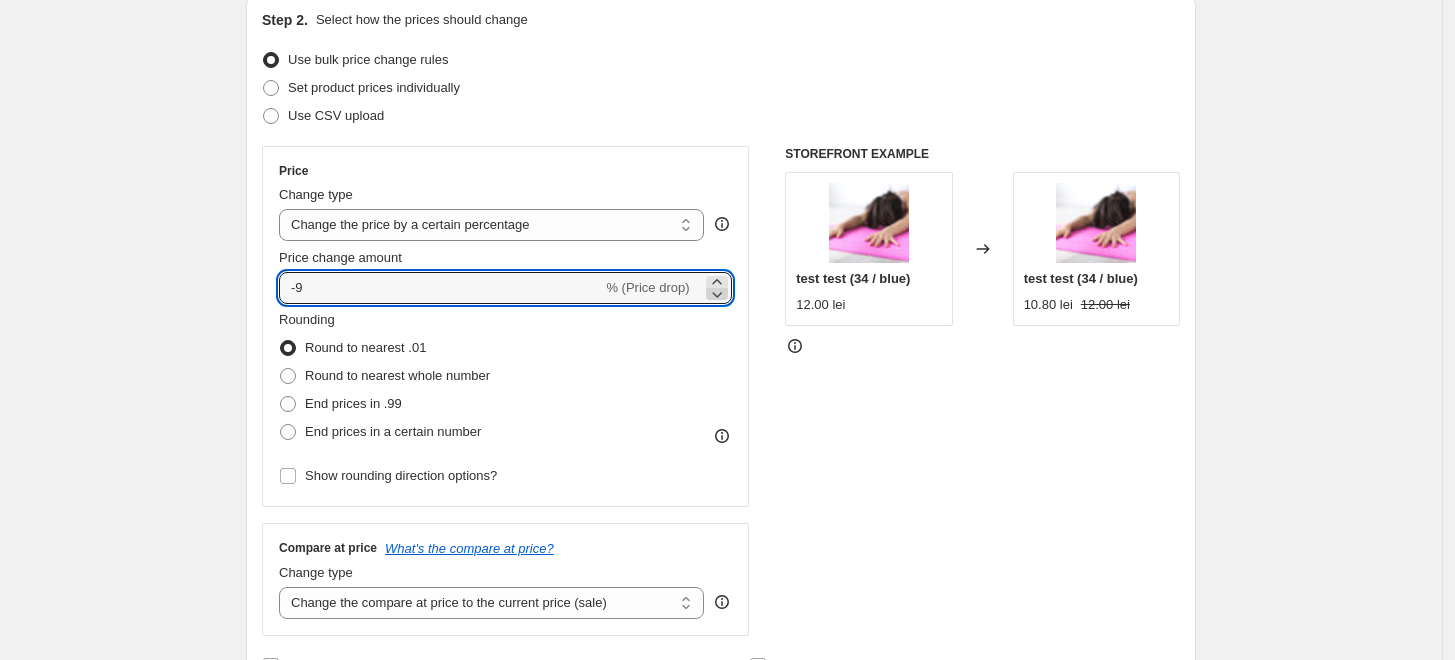 click 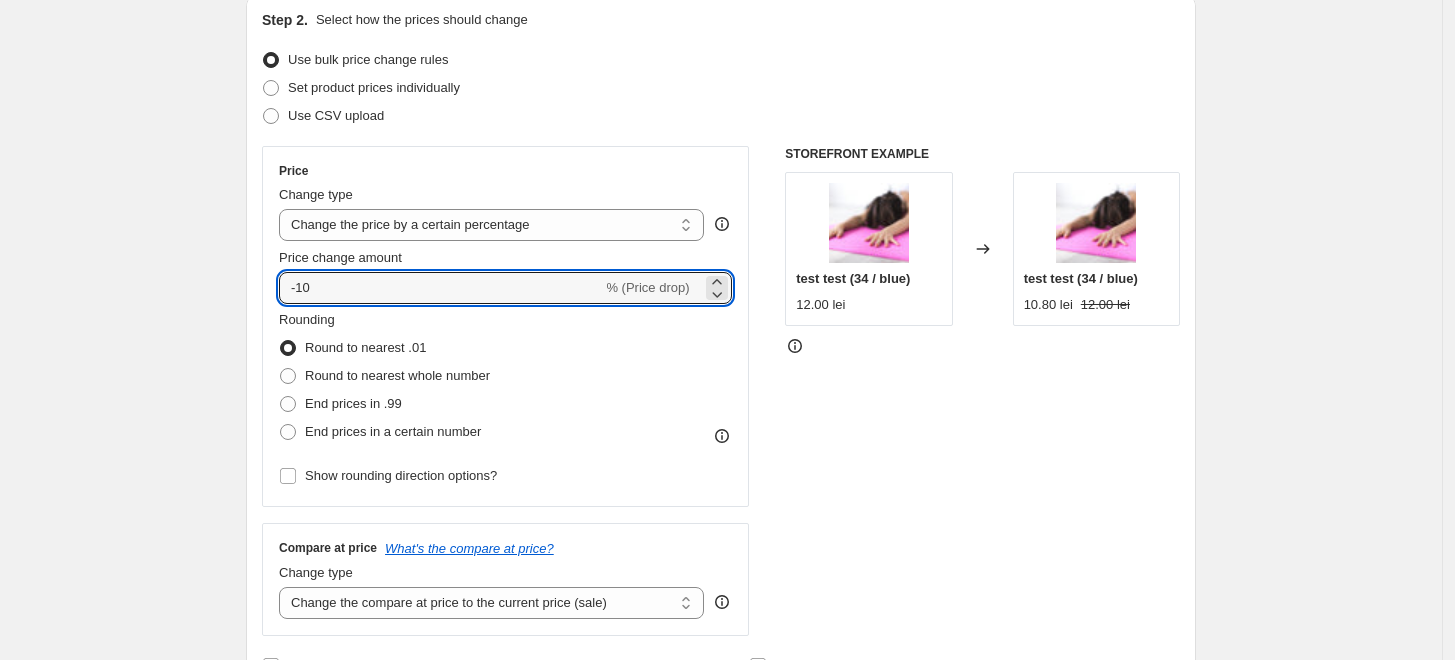 click on "% (Price drop)" at bounding box center (647, 287) 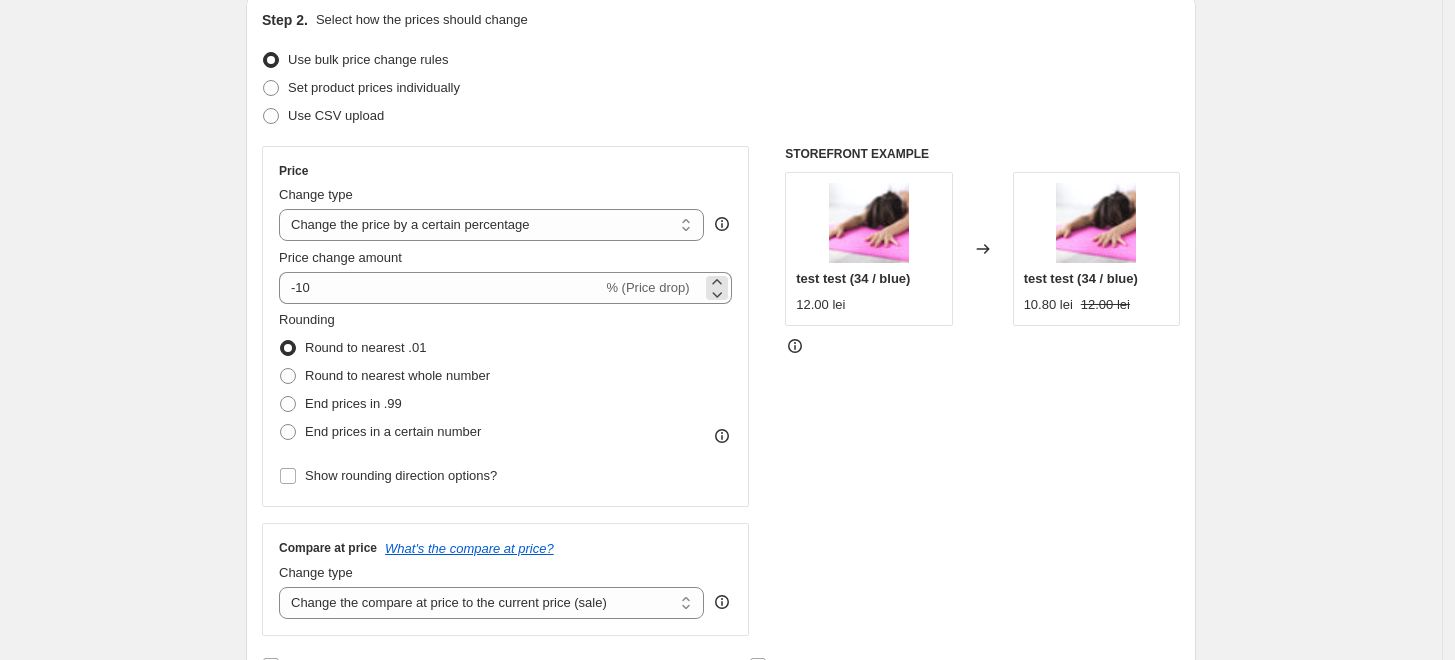 drag, startPoint x: 641, startPoint y: 289, endPoint x: 671, endPoint y: 294, distance: 30.413813 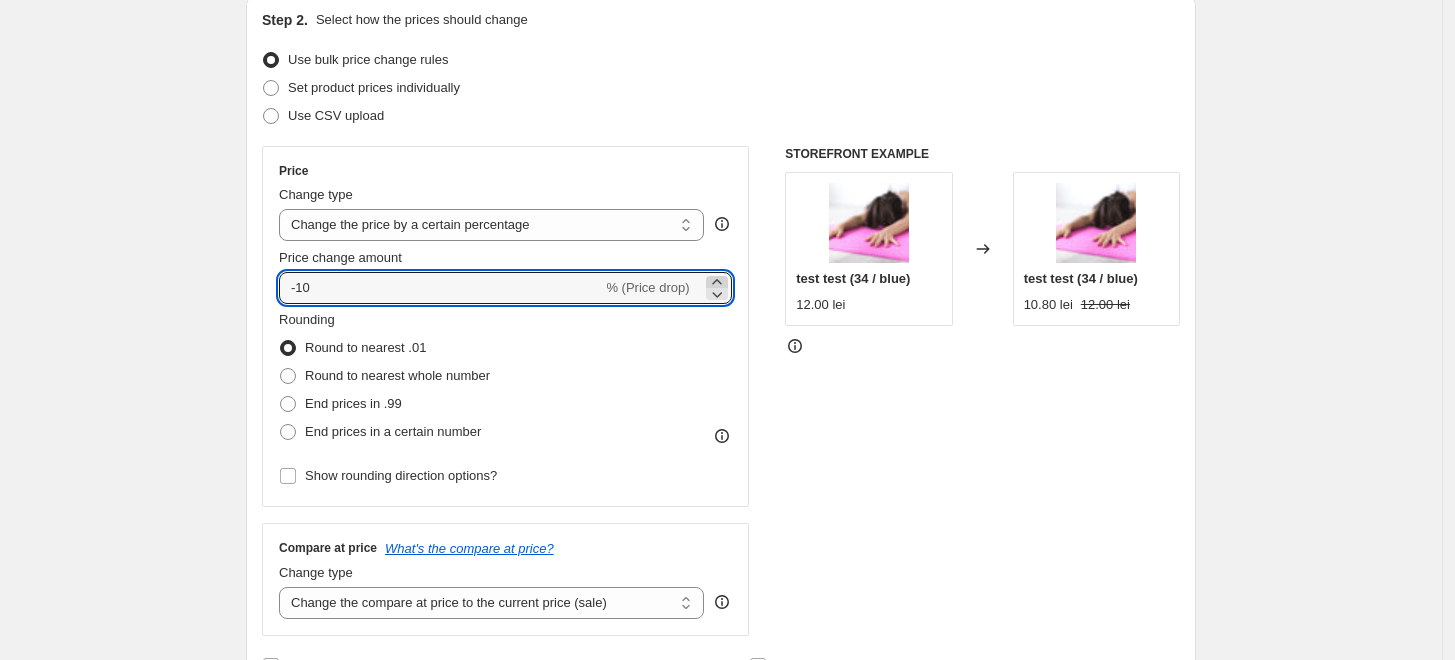 click 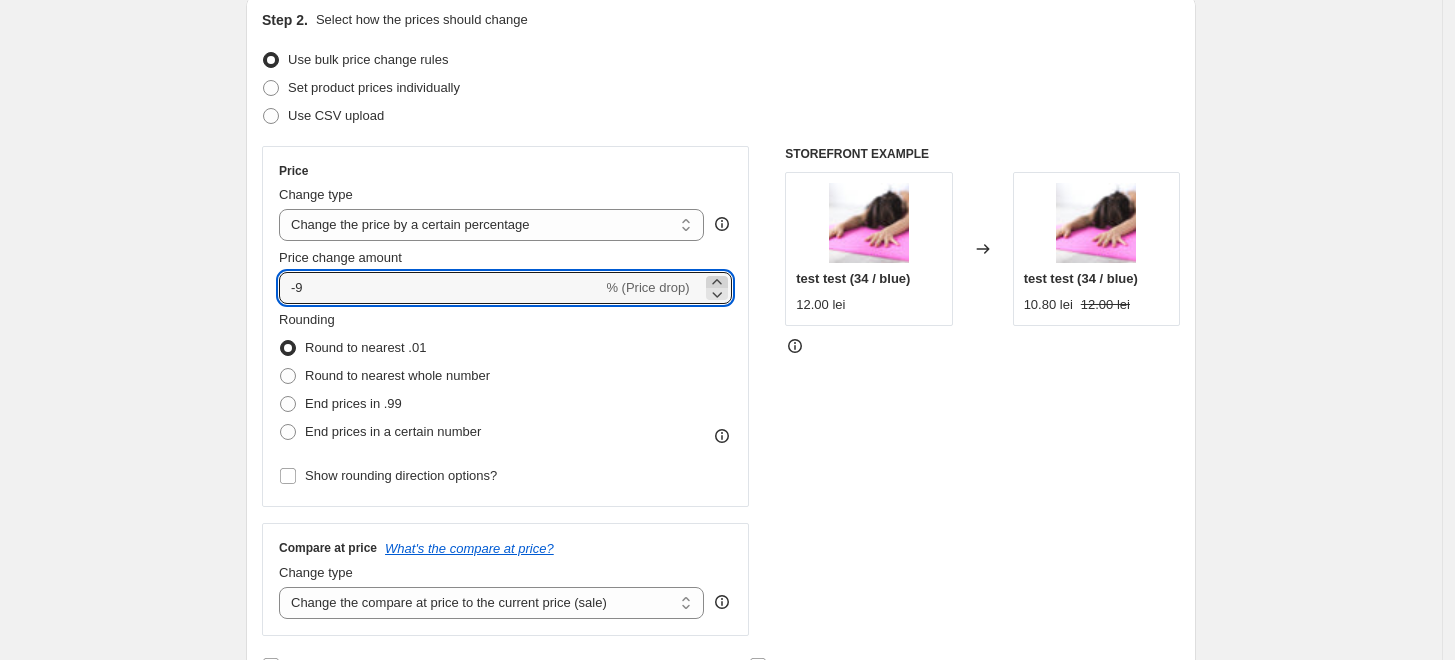 click 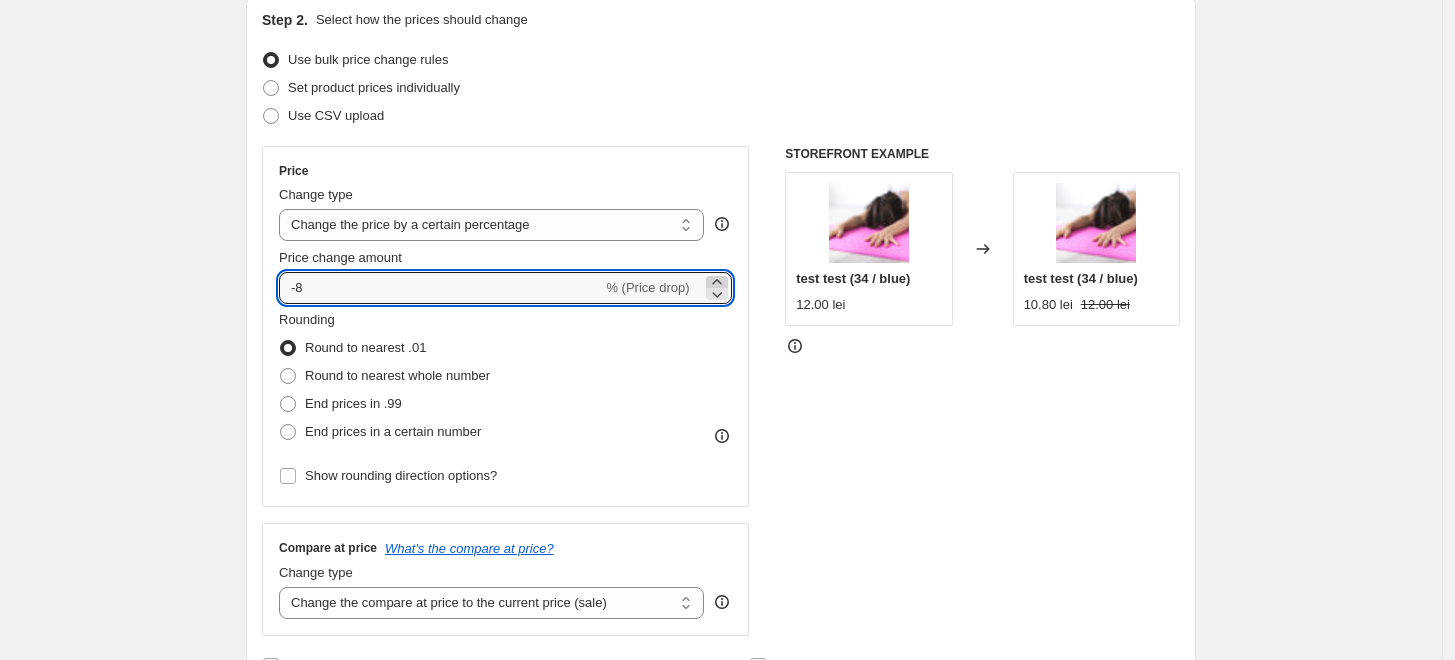 click 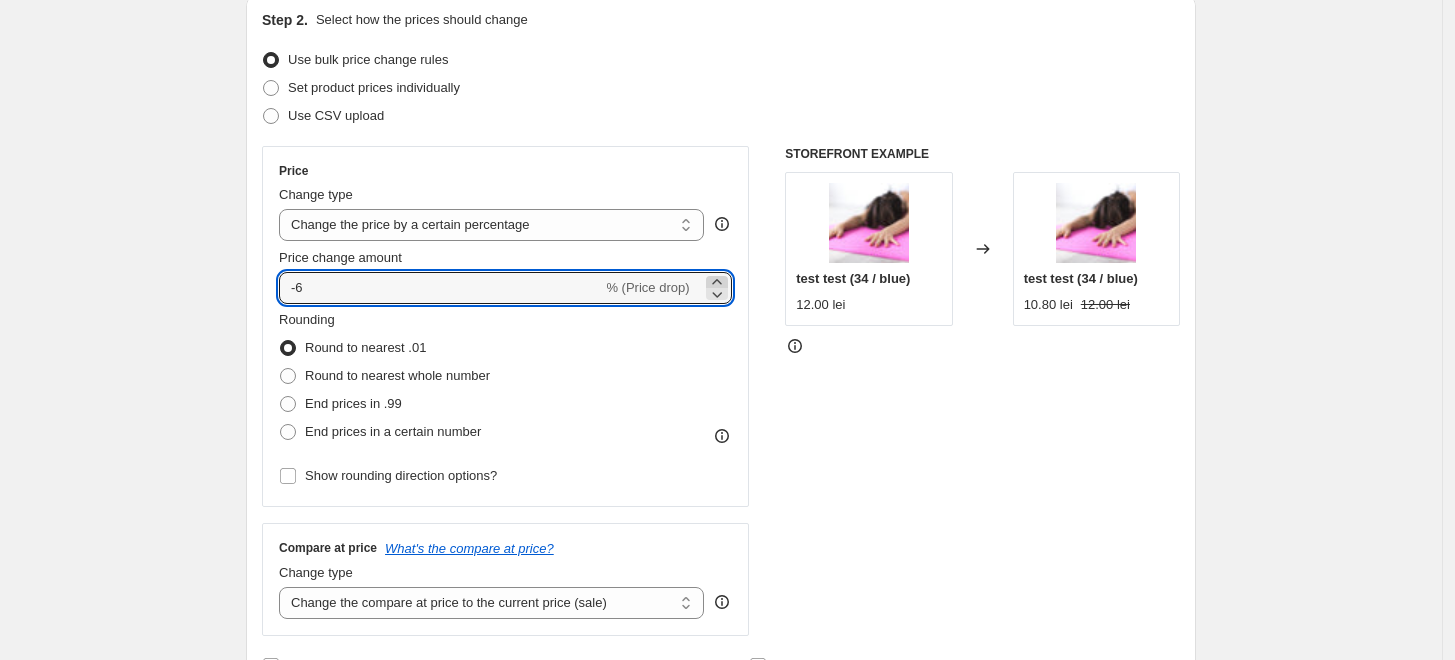 click 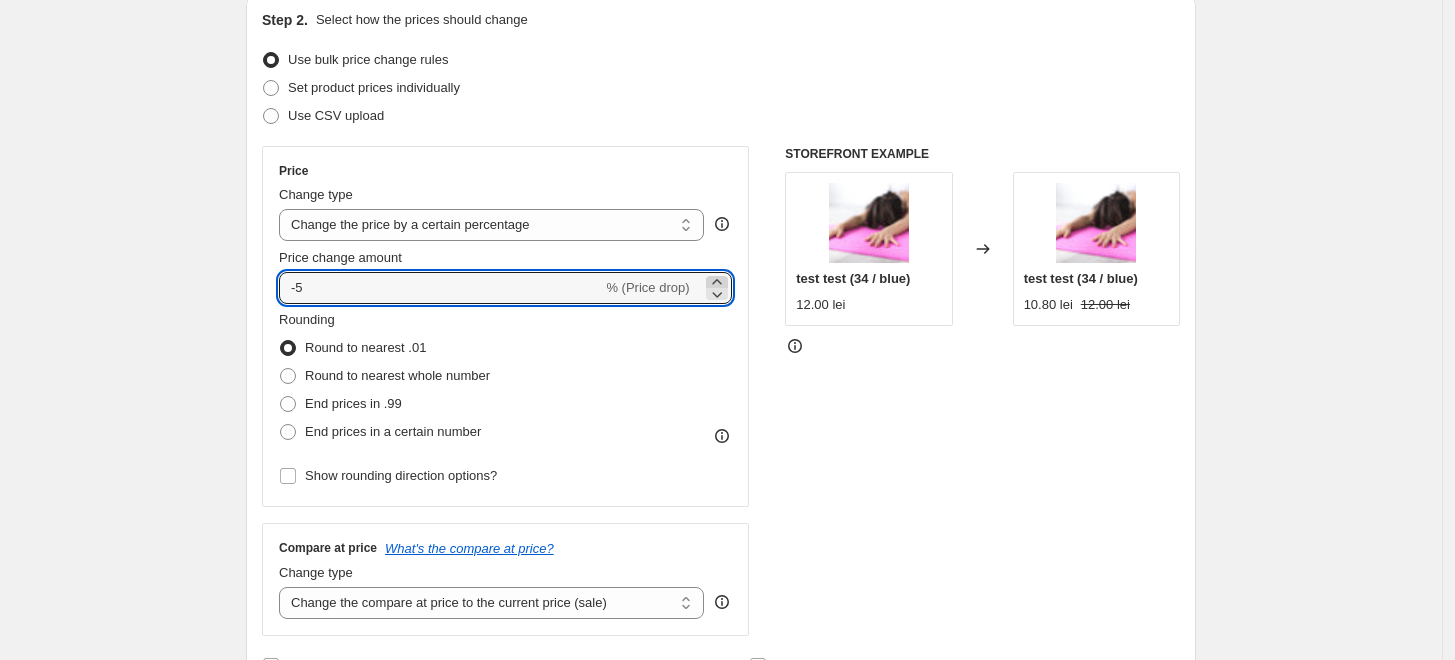 click 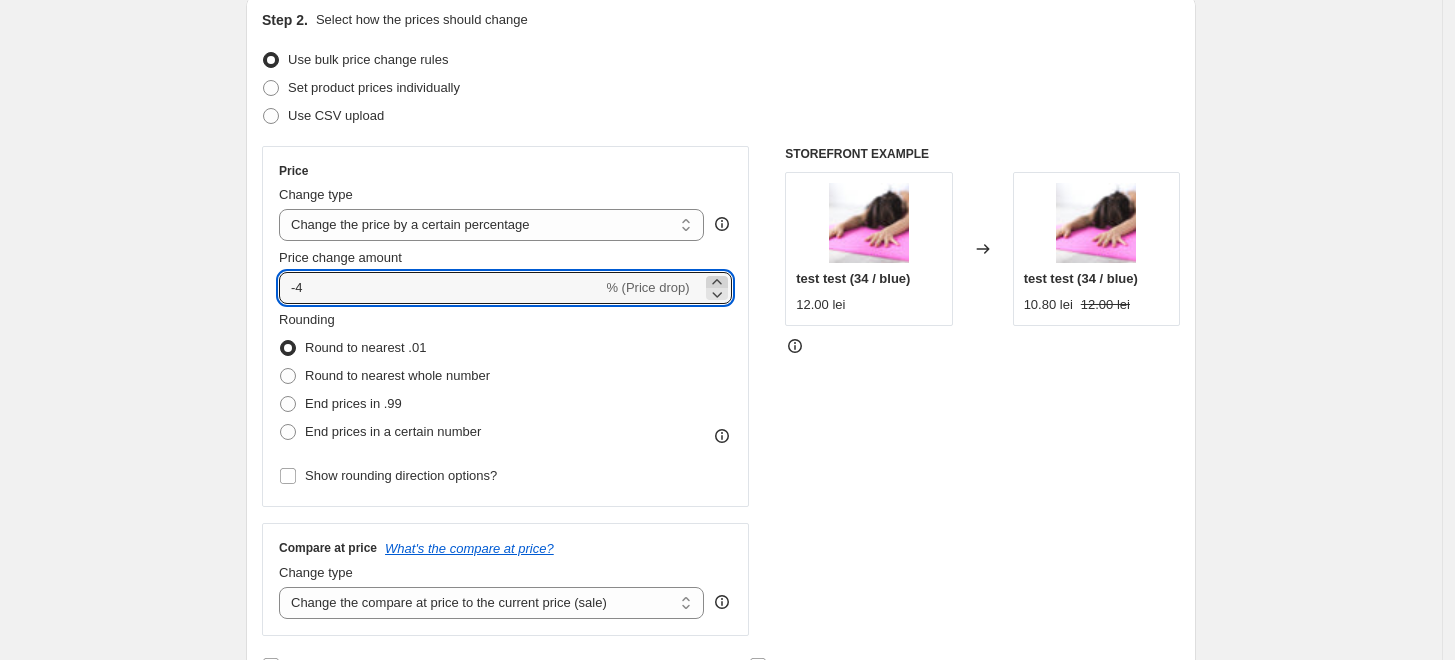 click 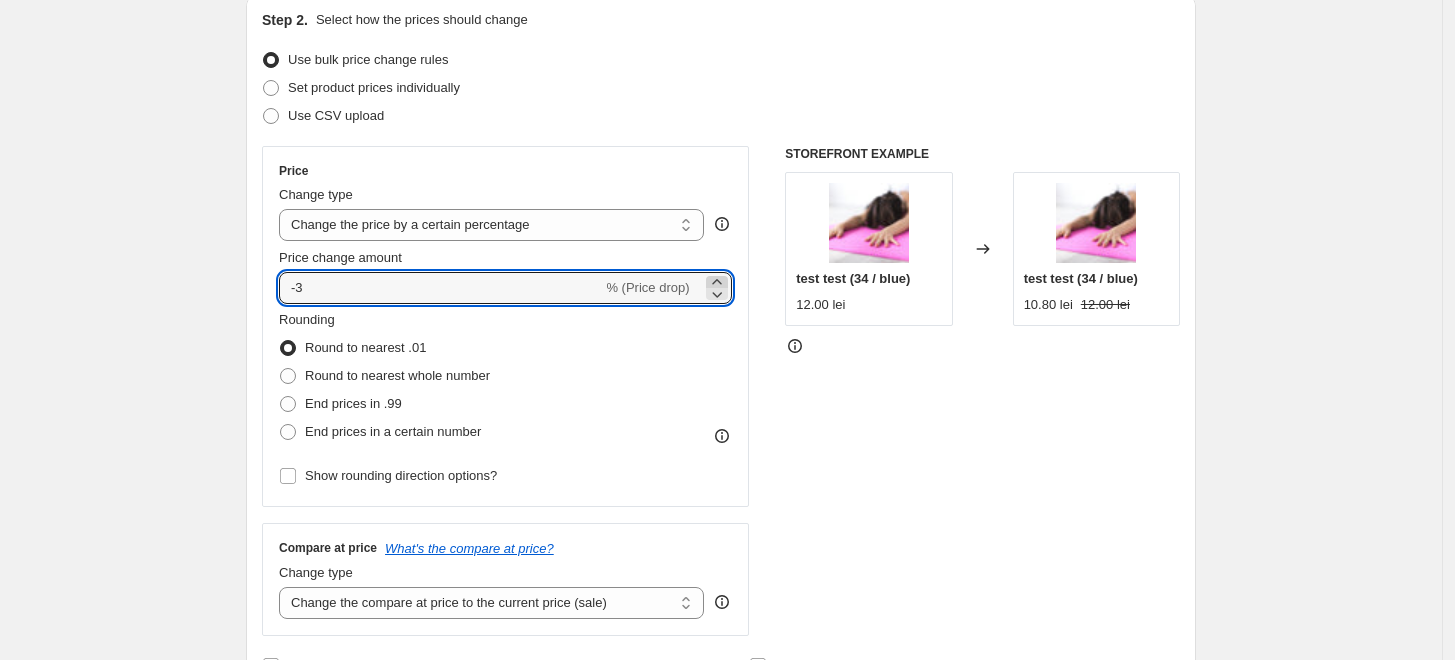 click 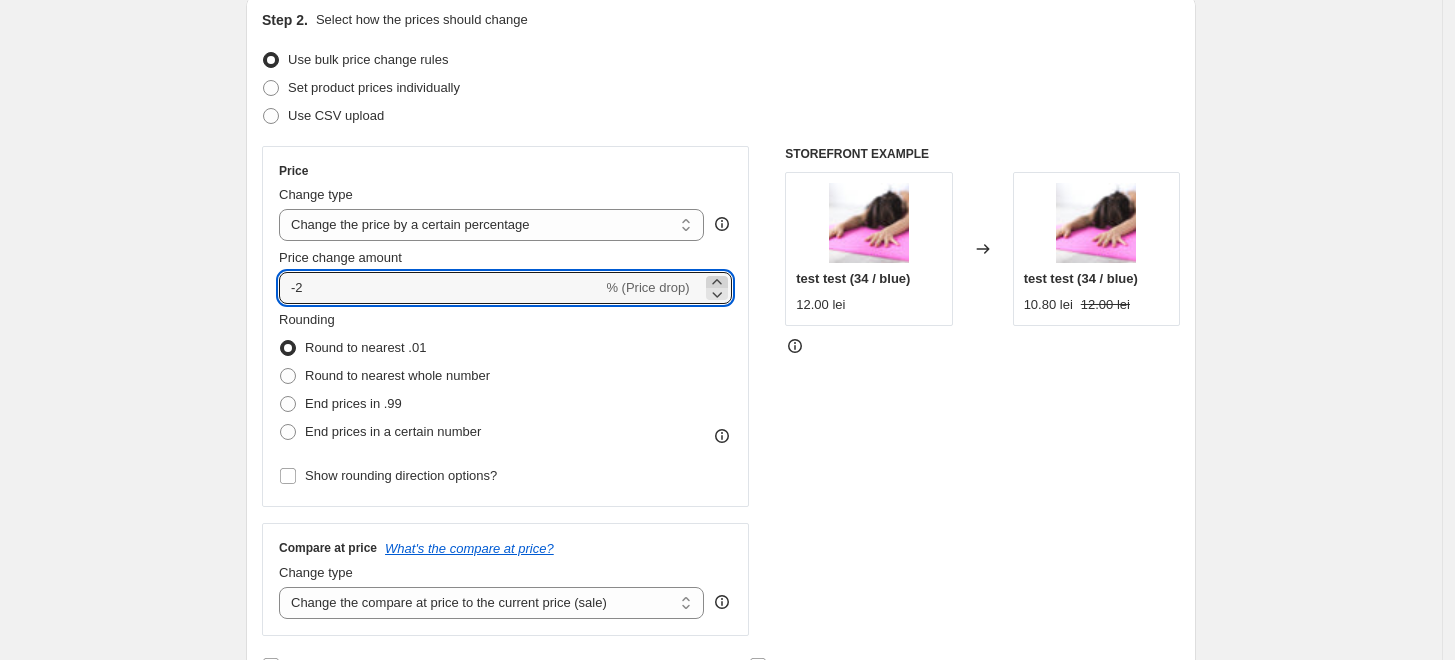 click 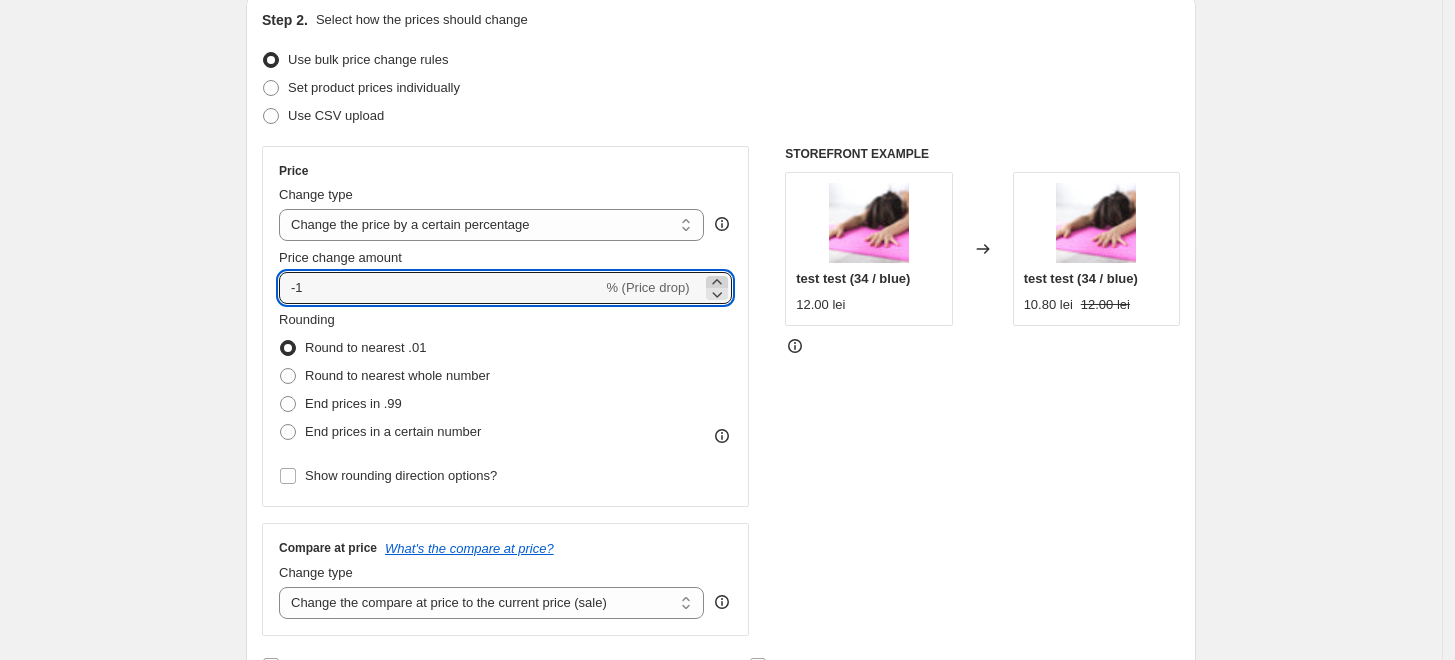 click 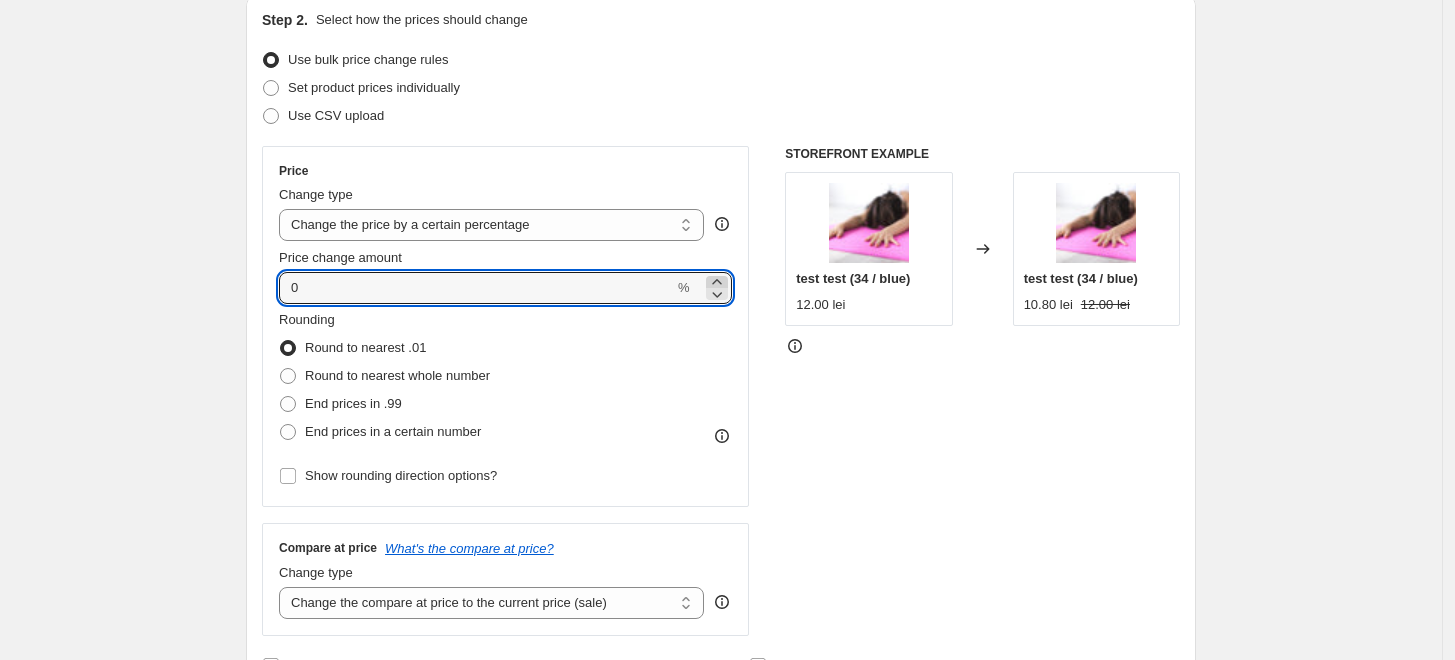 click 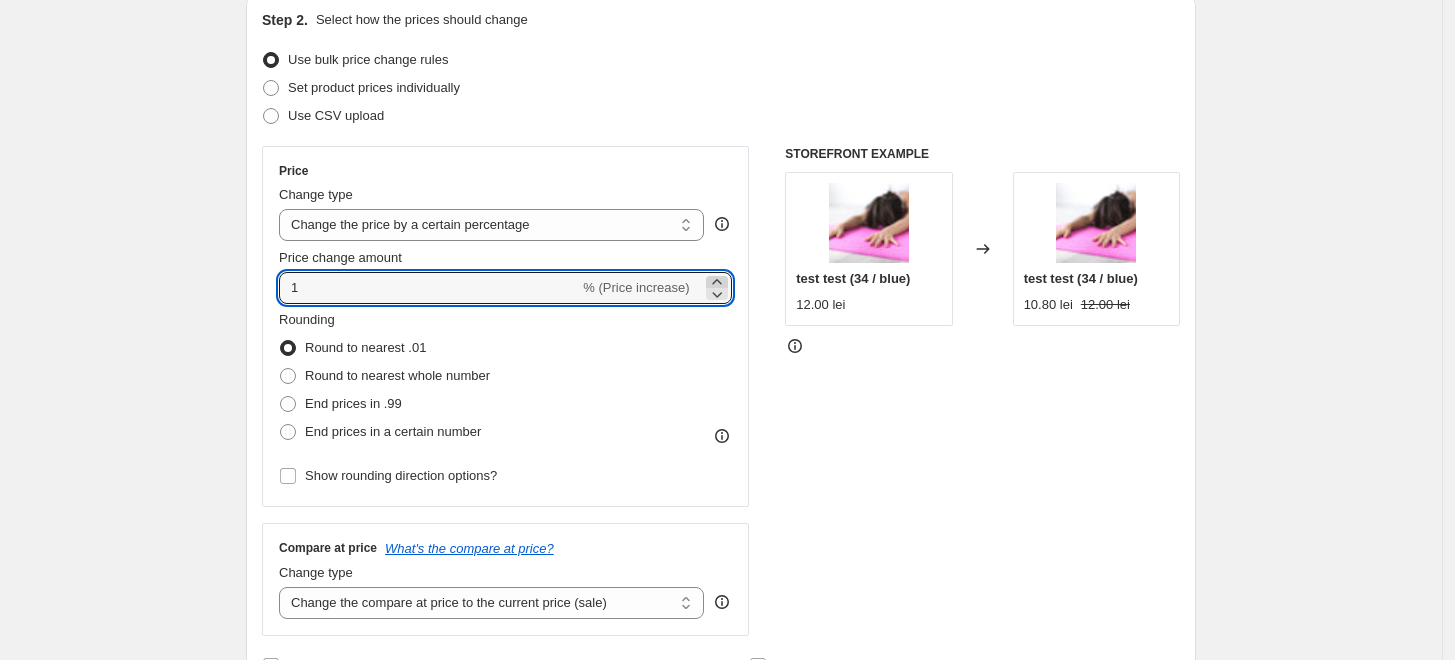 click 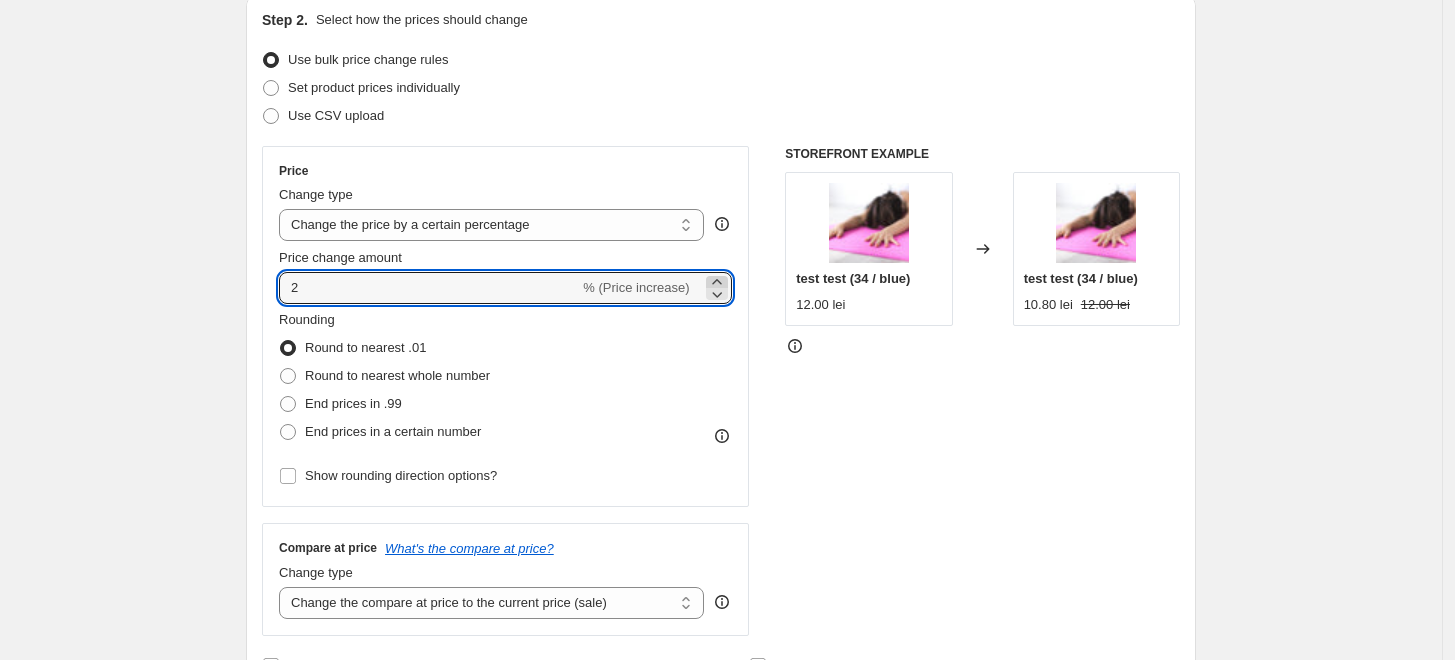 click 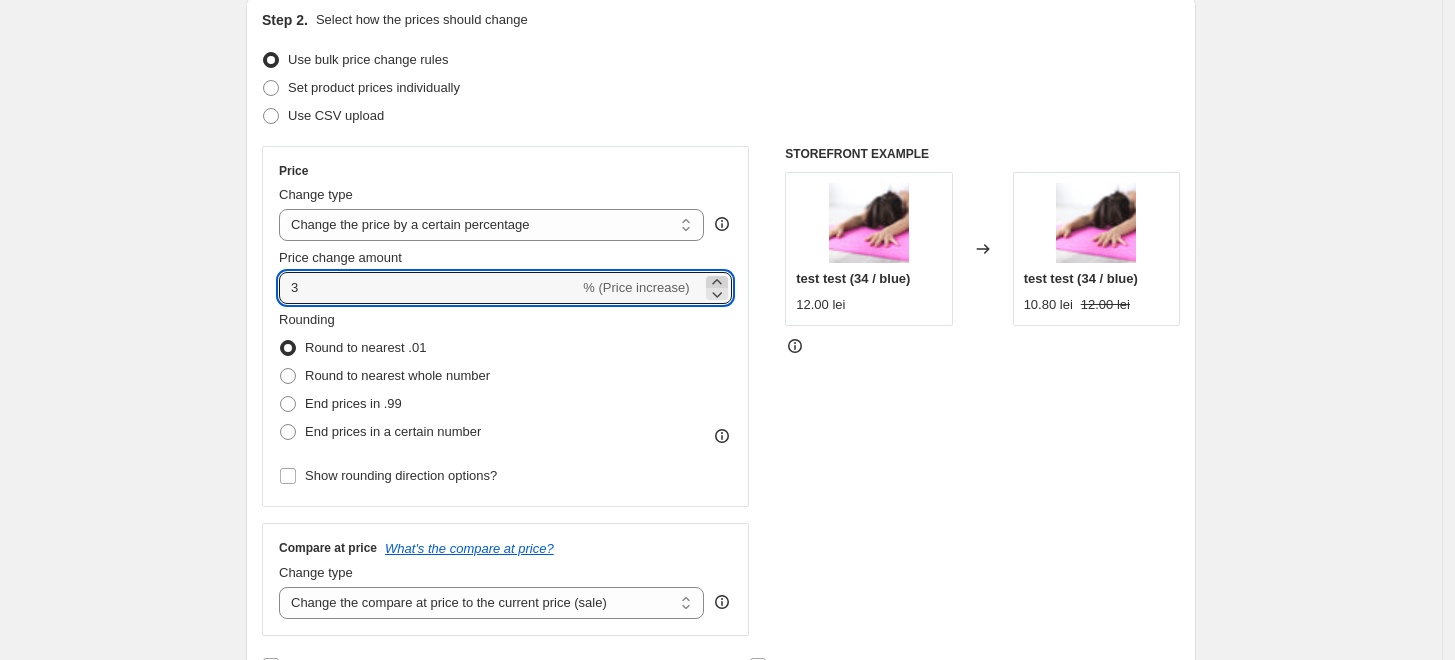 click 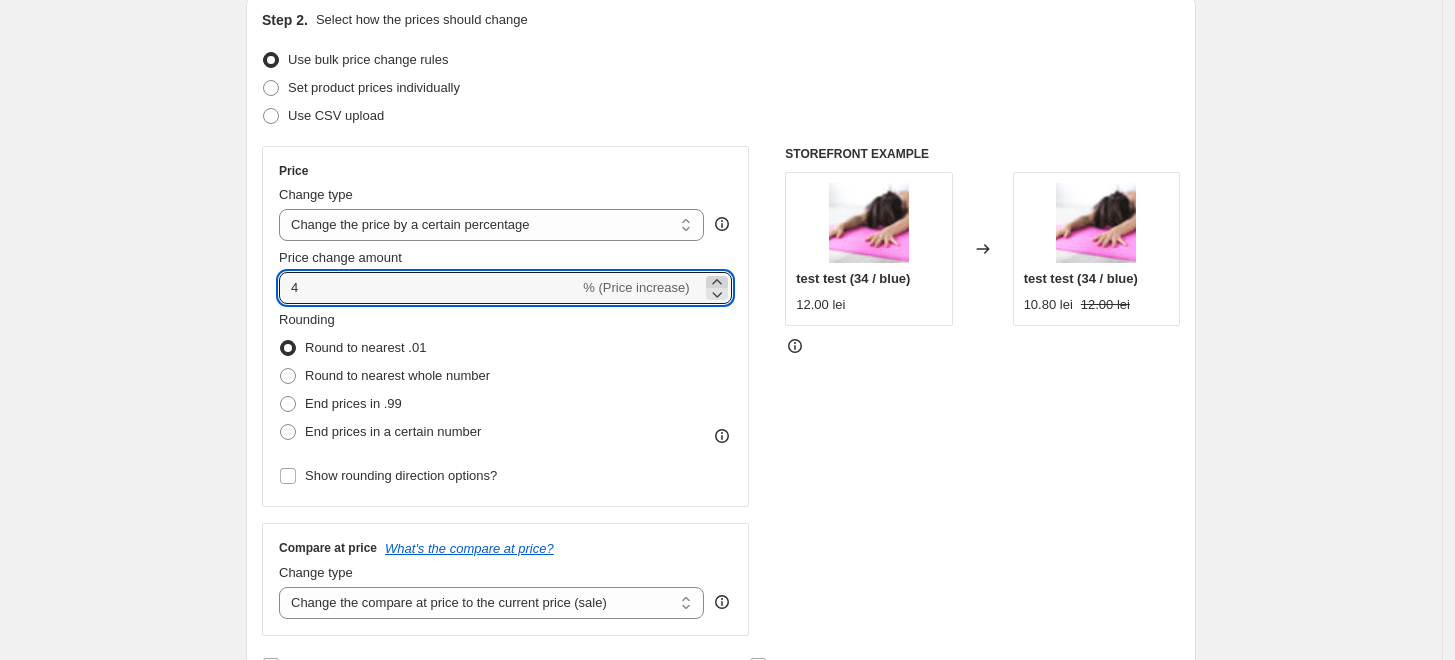 click 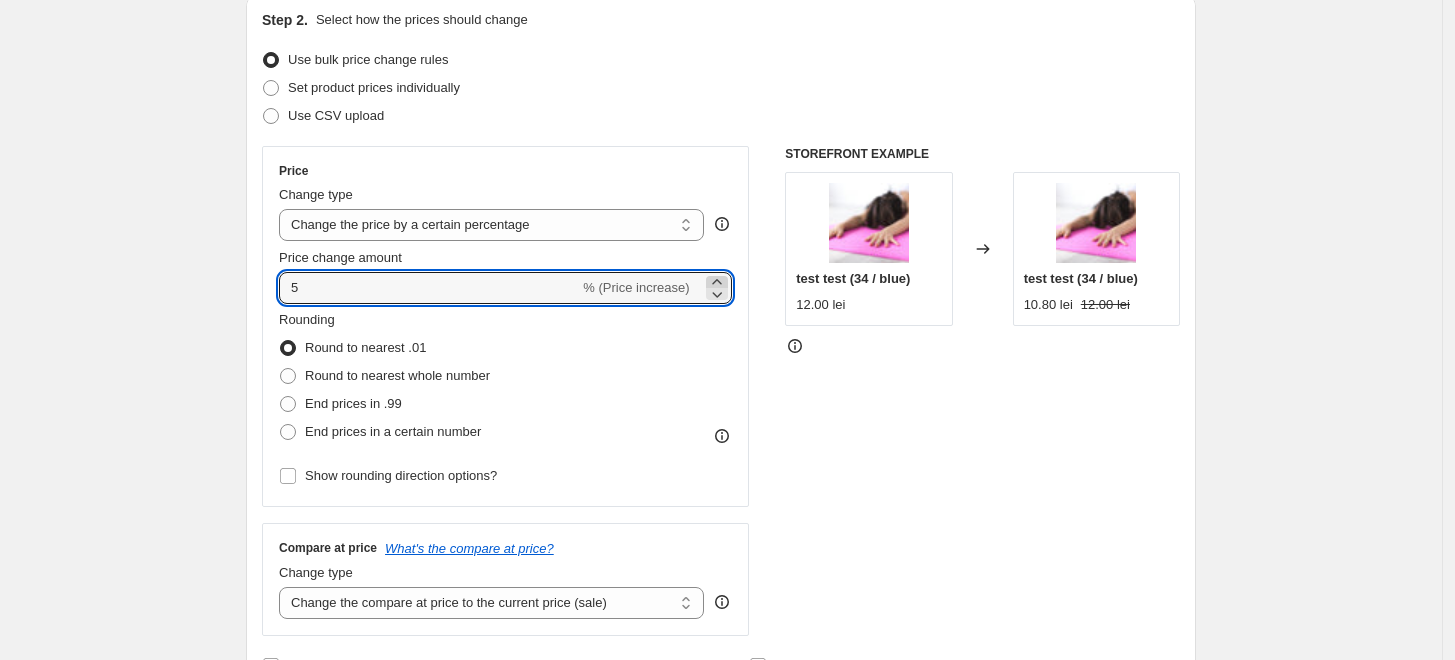 click 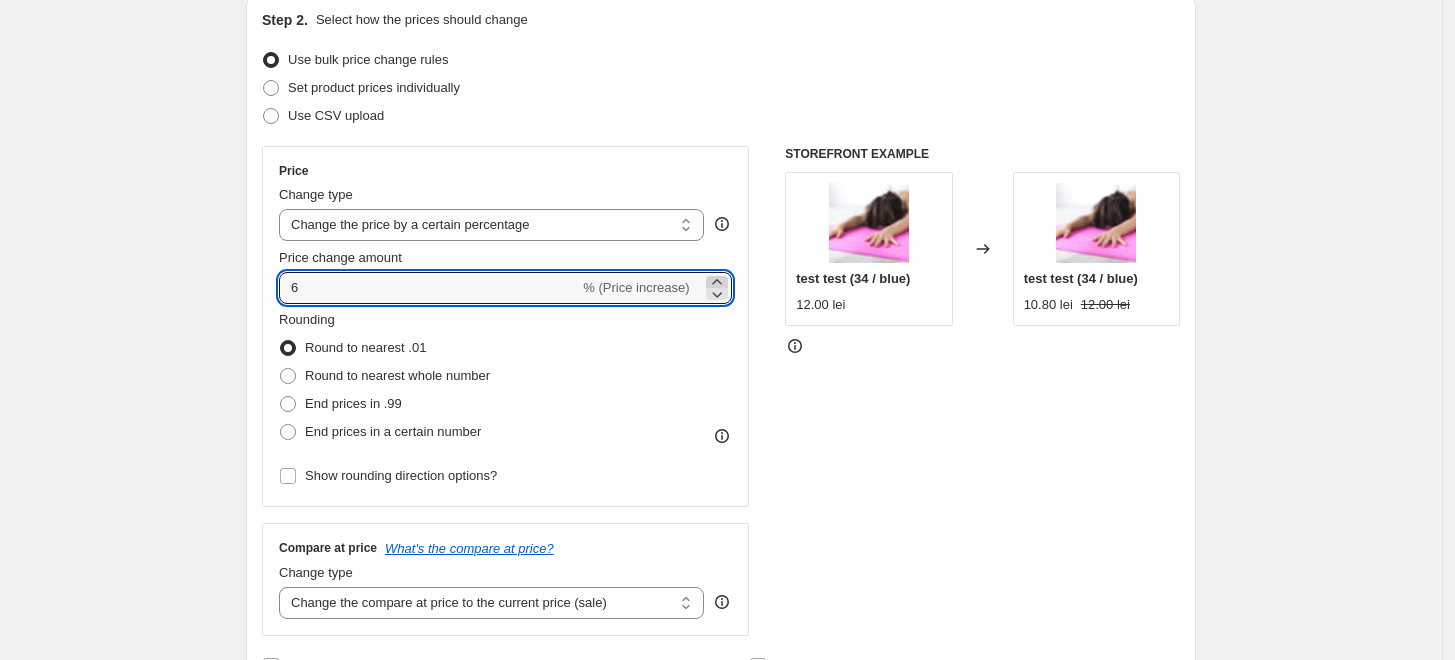 click 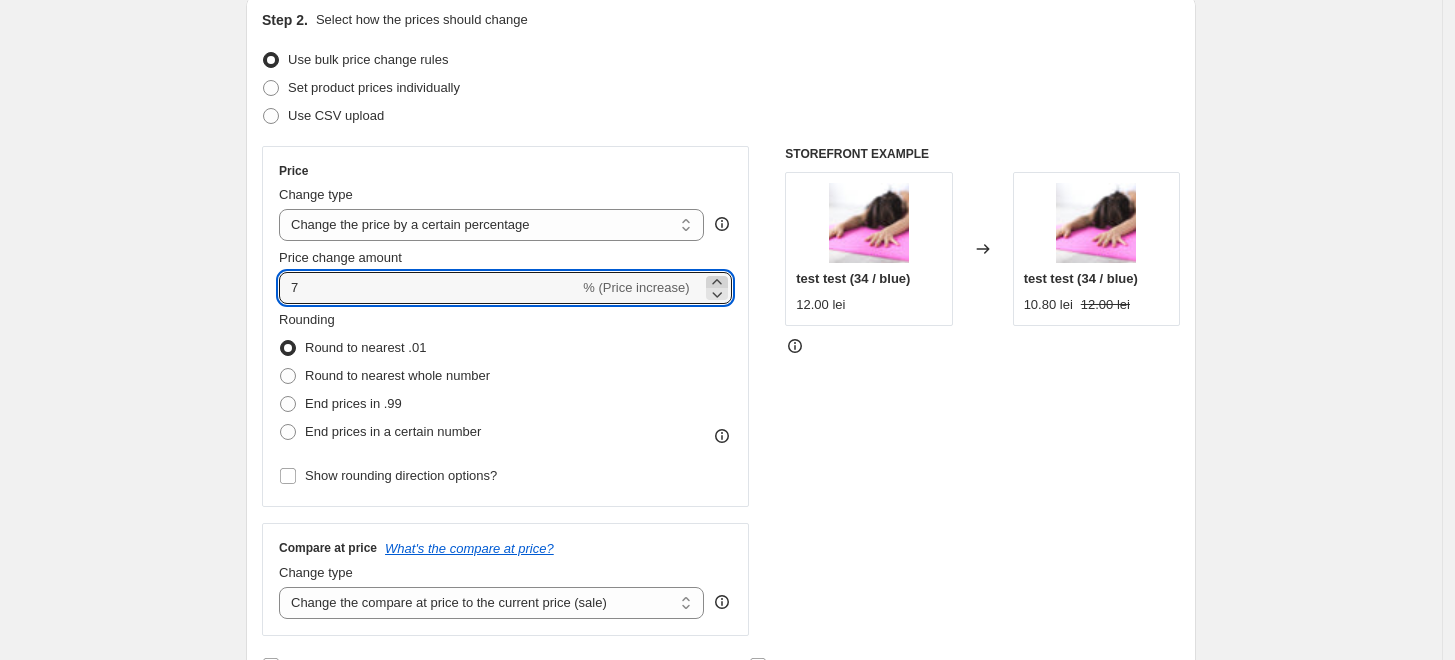 click 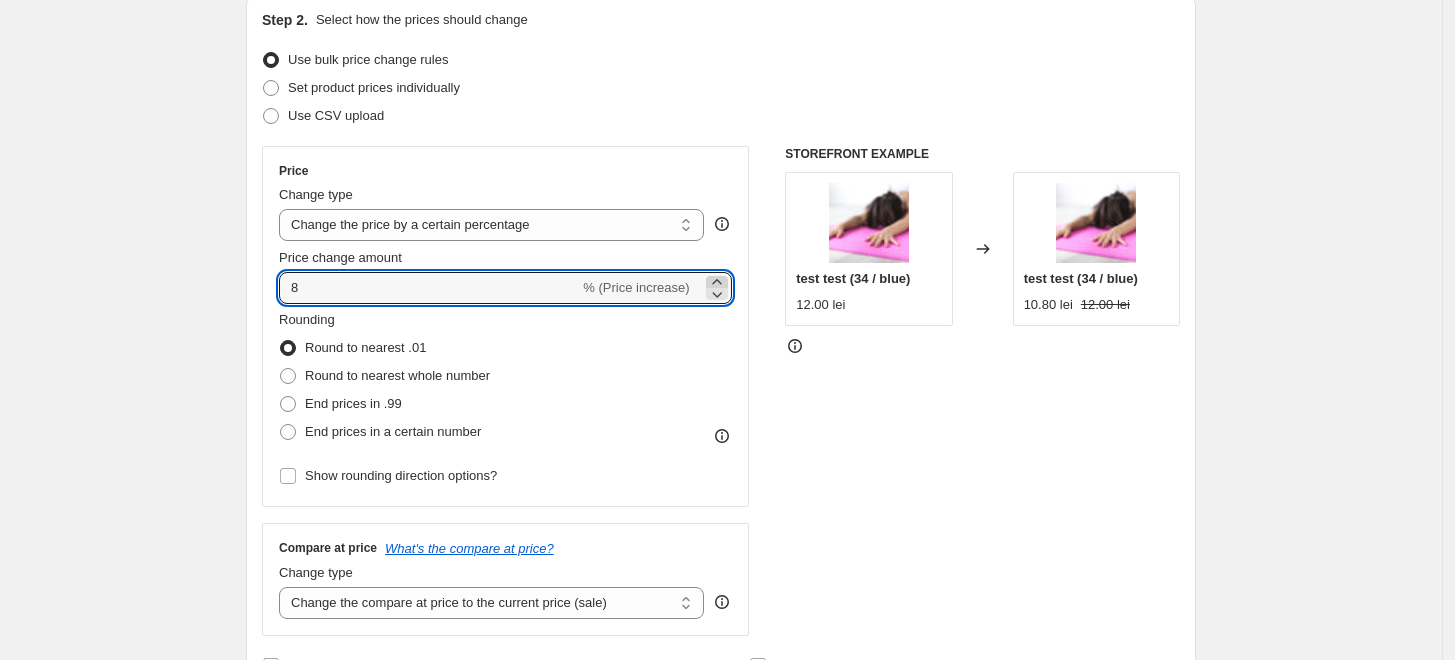 click 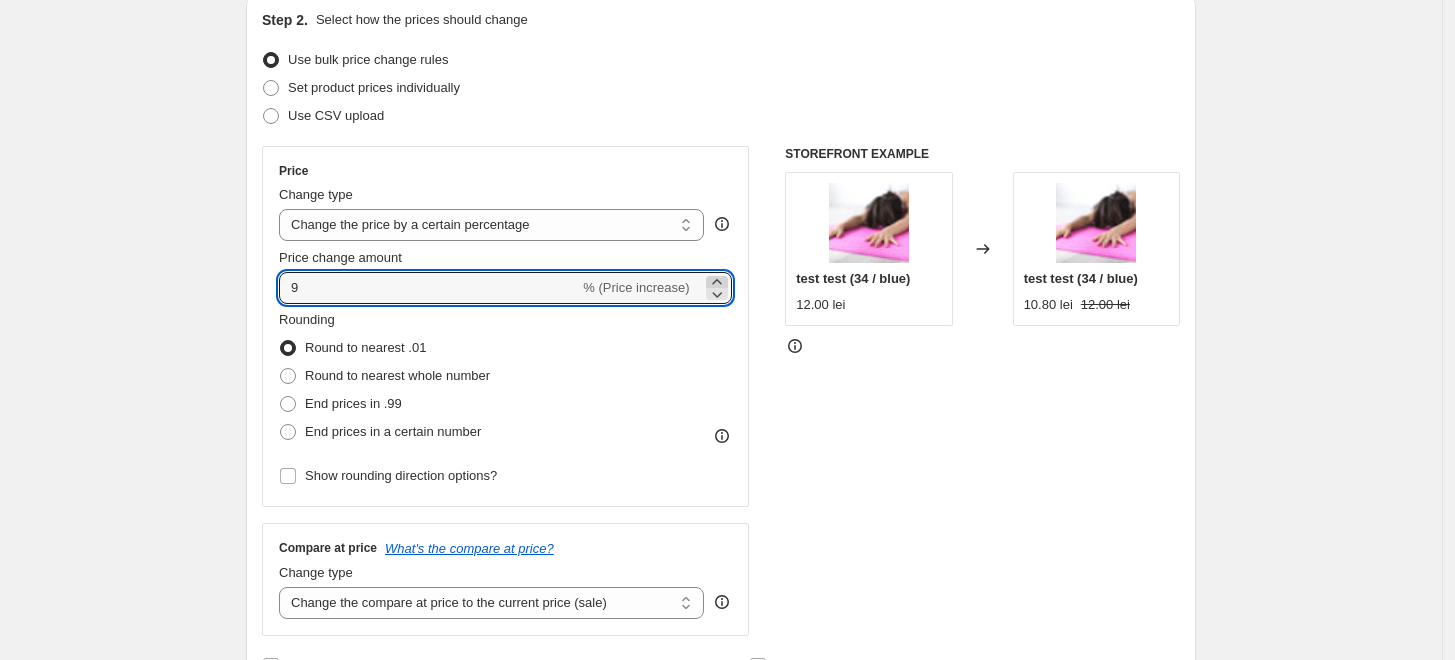 click 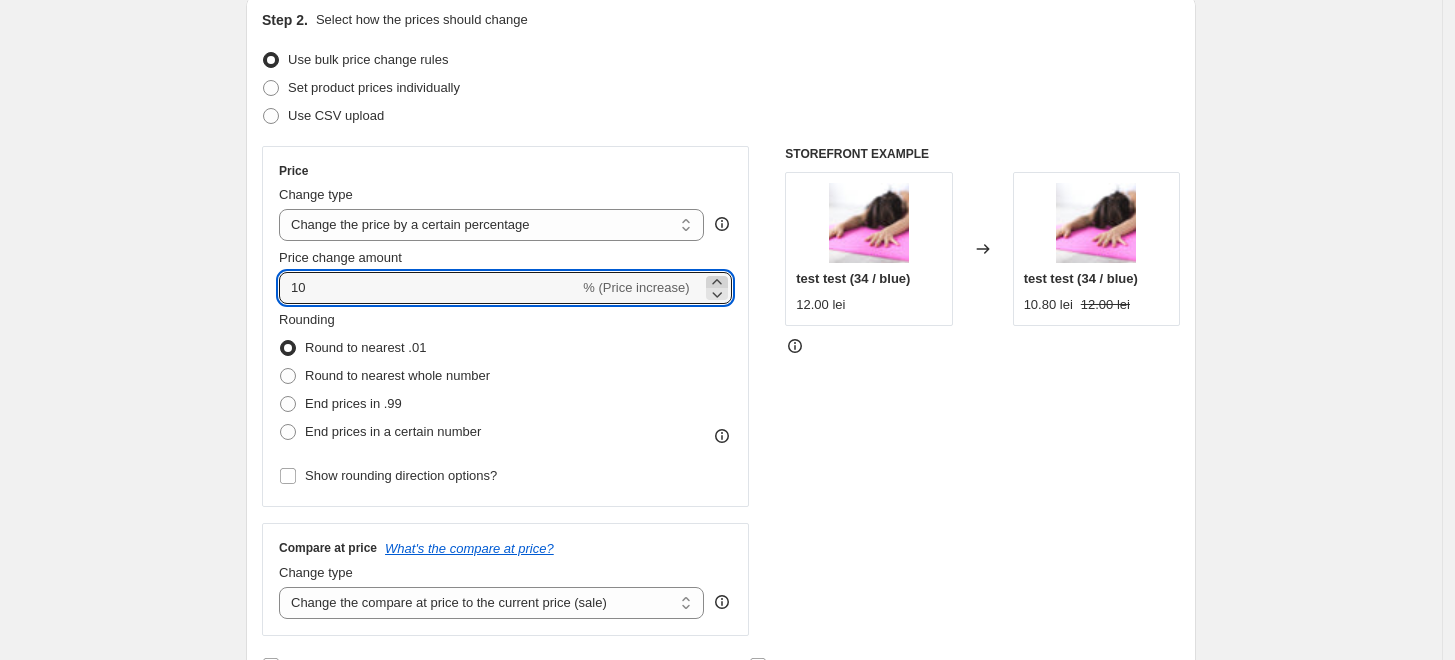 click 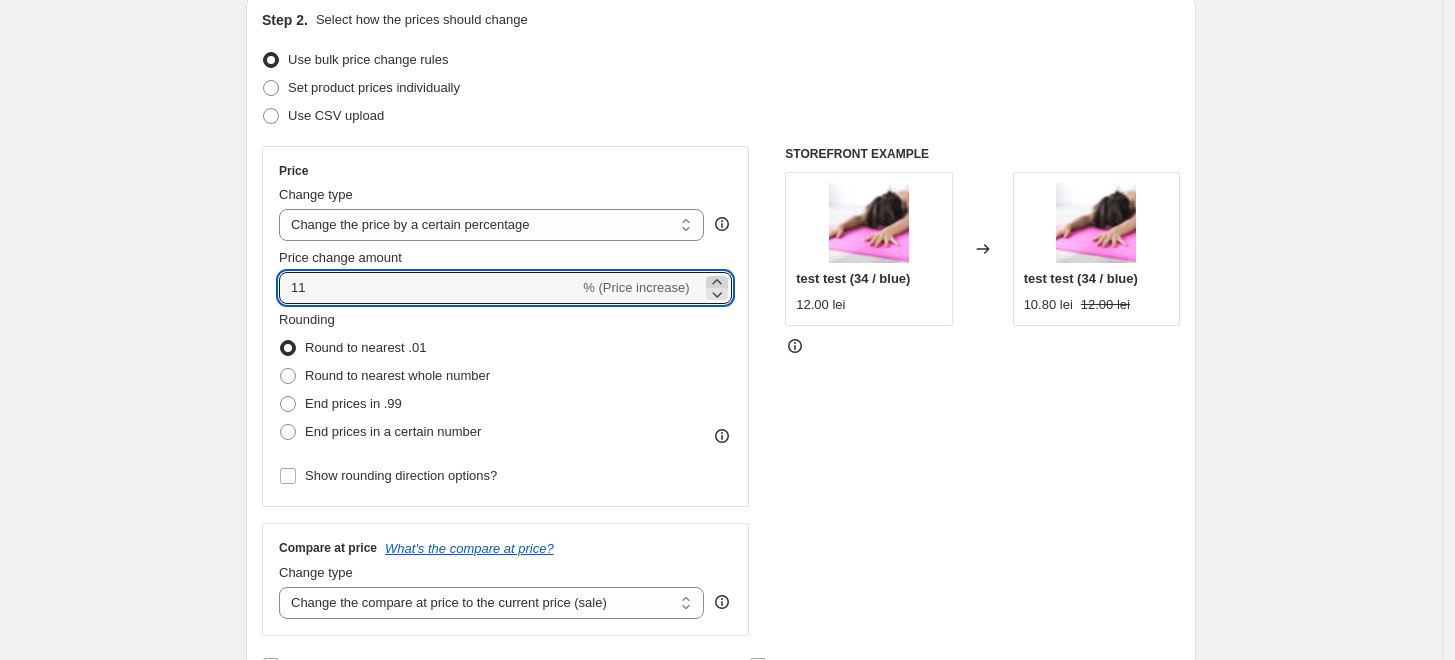 click 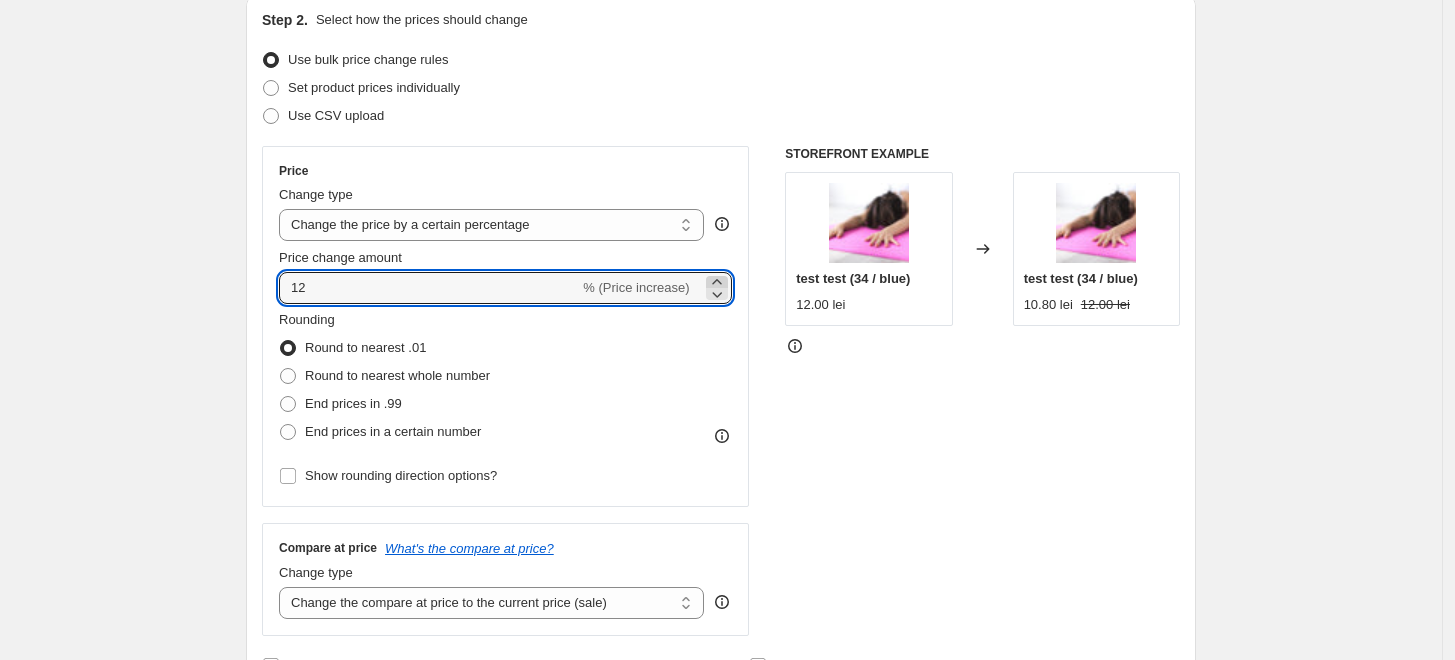 click 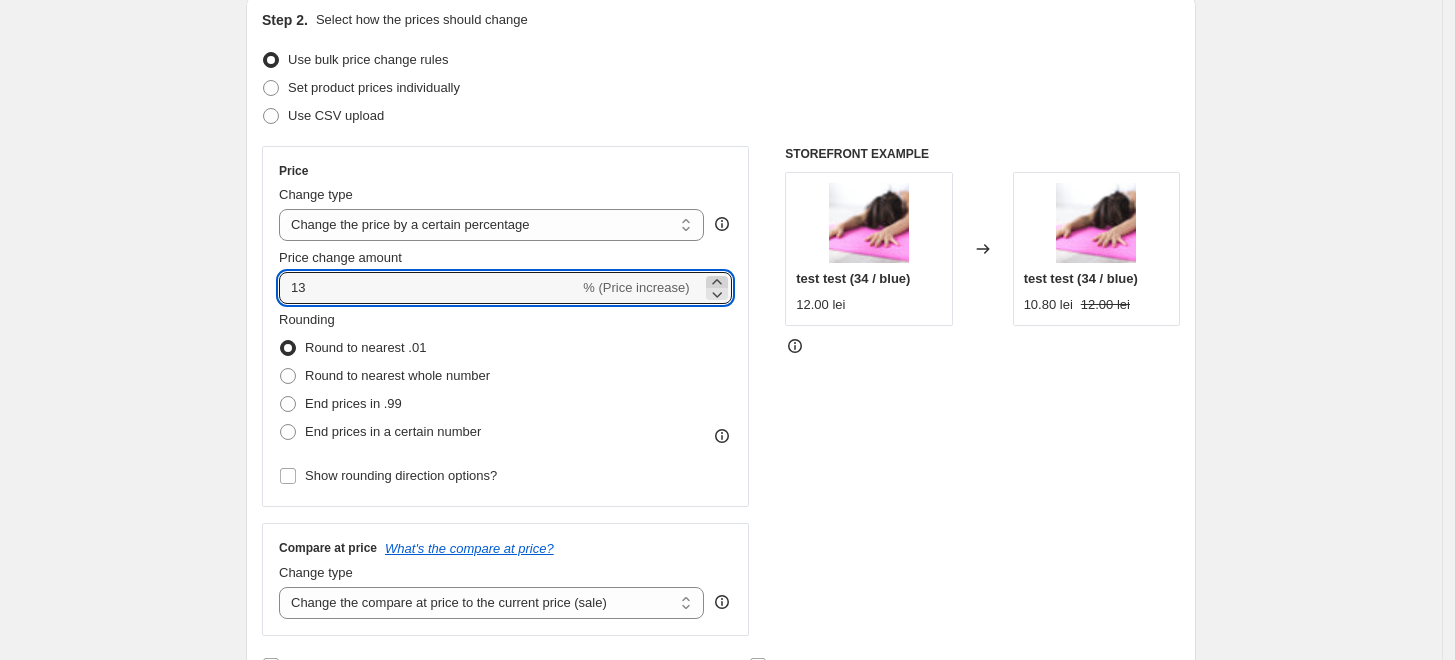 click 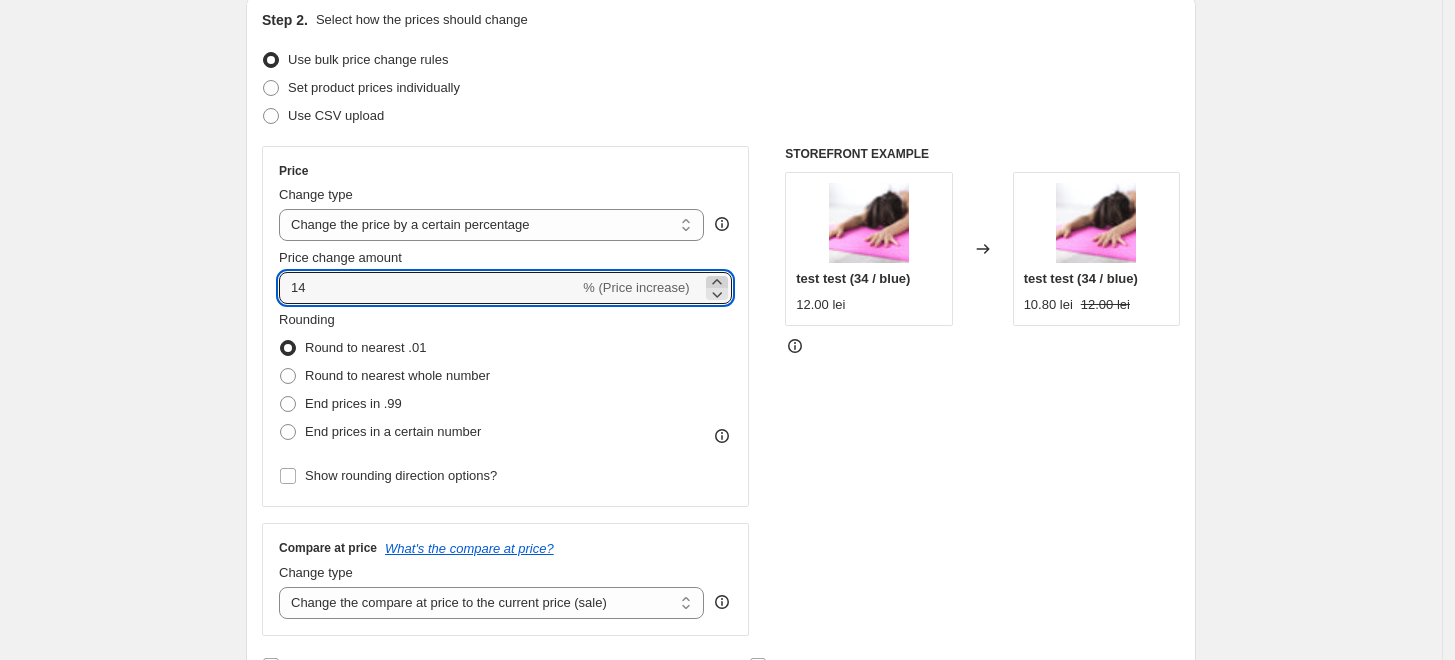 click 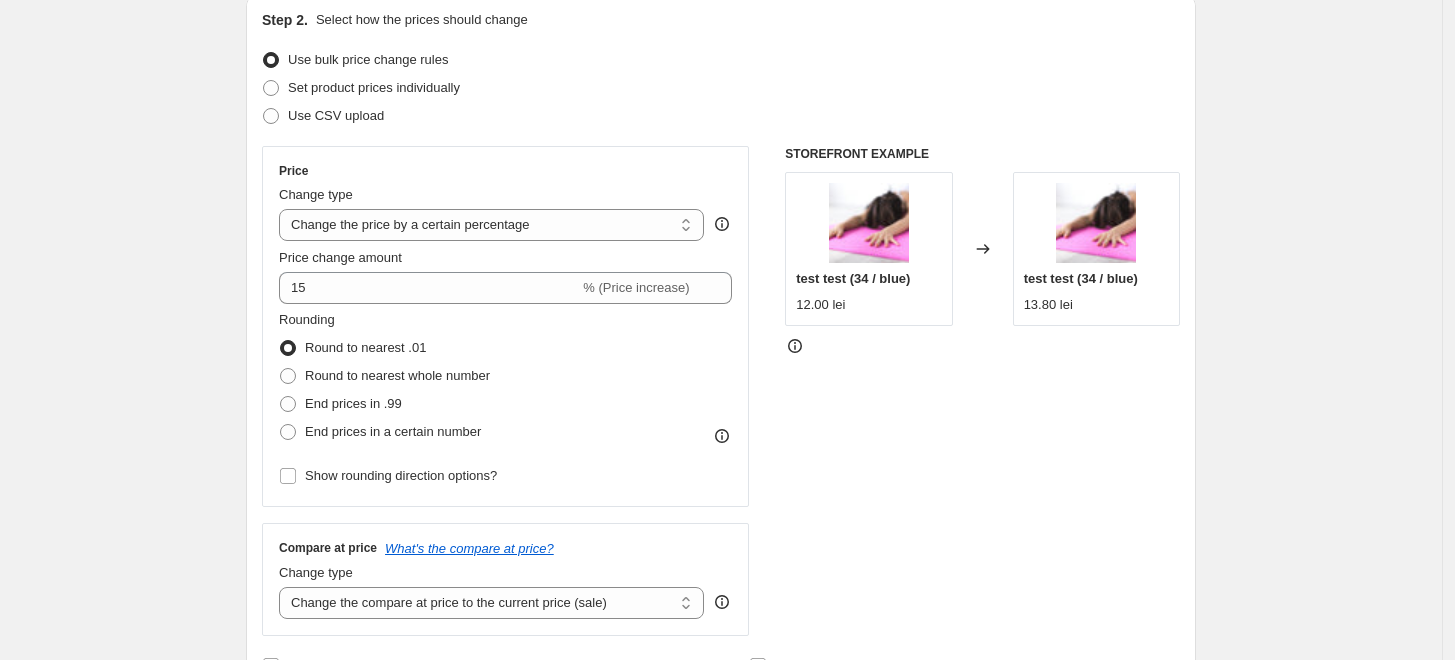 click on "Create new price change job. This page is ready Create new price change job Draft Step 1. Optionally give your price change job a title (eg "March 30% off sale on boots") Aug 1, 2025, 10:57:12 AM TVA increase This title is just for internal use, customers won't see it Step 2. Select how the prices should change Use bulk price change rules Set product prices individually Use CSV upload Price Change type Change the price to a certain amount Change the price by a certain amount Change the price by a certain percentage Change the price to the current compare at price (price before sale) Change the price by a certain amount relative to the compare at price Change the price by a certain percentage relative to the compare at price Don't change the price Change the price by a certain percentage relative to the cost per item Change price to certain cost margin Change the price by a certain percentage Price change amount -10 % (Price drop) Rounding Round to nearest .01 Round to nearest whole number Compare at price" at bounding box center (721, 777) 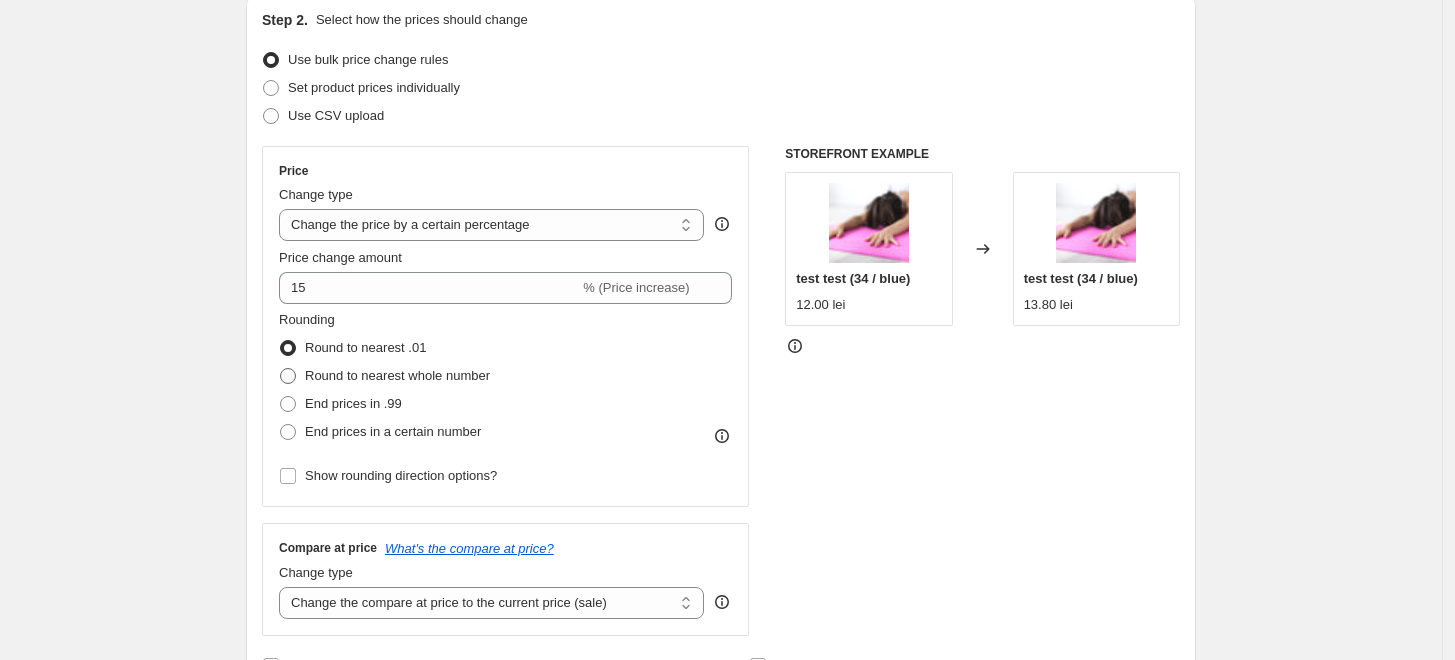 click on "Round to nearest whole number" at bounding box center [397, 375] 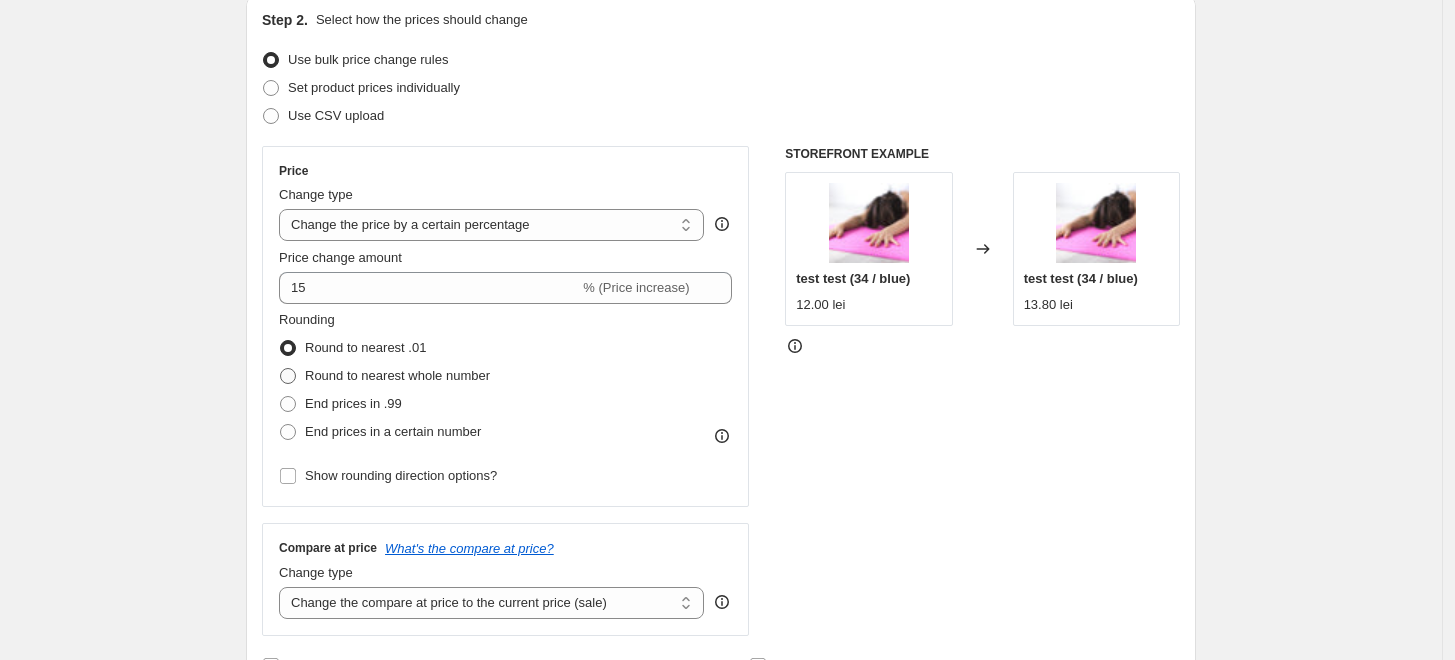 radio on "true" 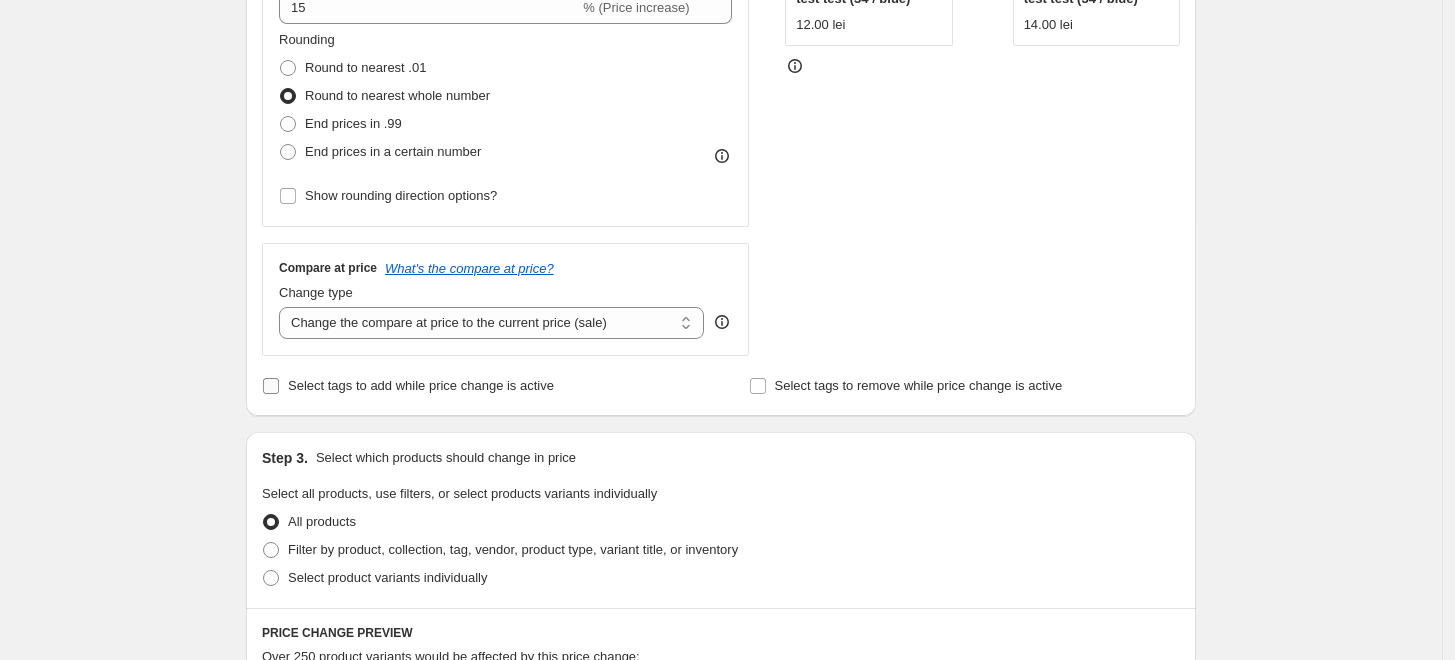 scroll, scrollTop: 555, scrollLeft: 0, axis: vertical 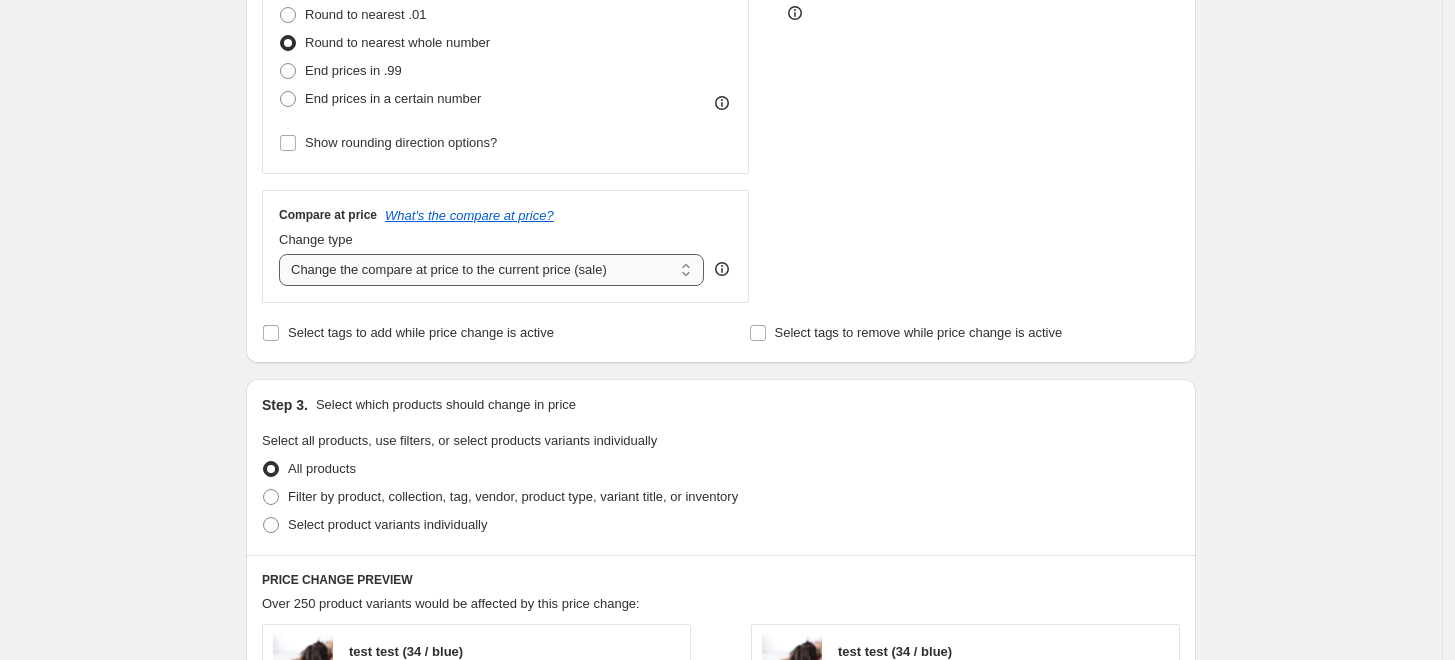 click on "Change the compare at price to the current price (sale) Change the compare at price to a certain amount Change the compare at price by a certain amount Change the compare at price by a certain percentage Change the compare at price by a certain amount relative to the actual price Change the compare at price by a certain percentage relative to the actual price Don't change the compare at price Remove the compare at price" at bounding box center (491, 270) 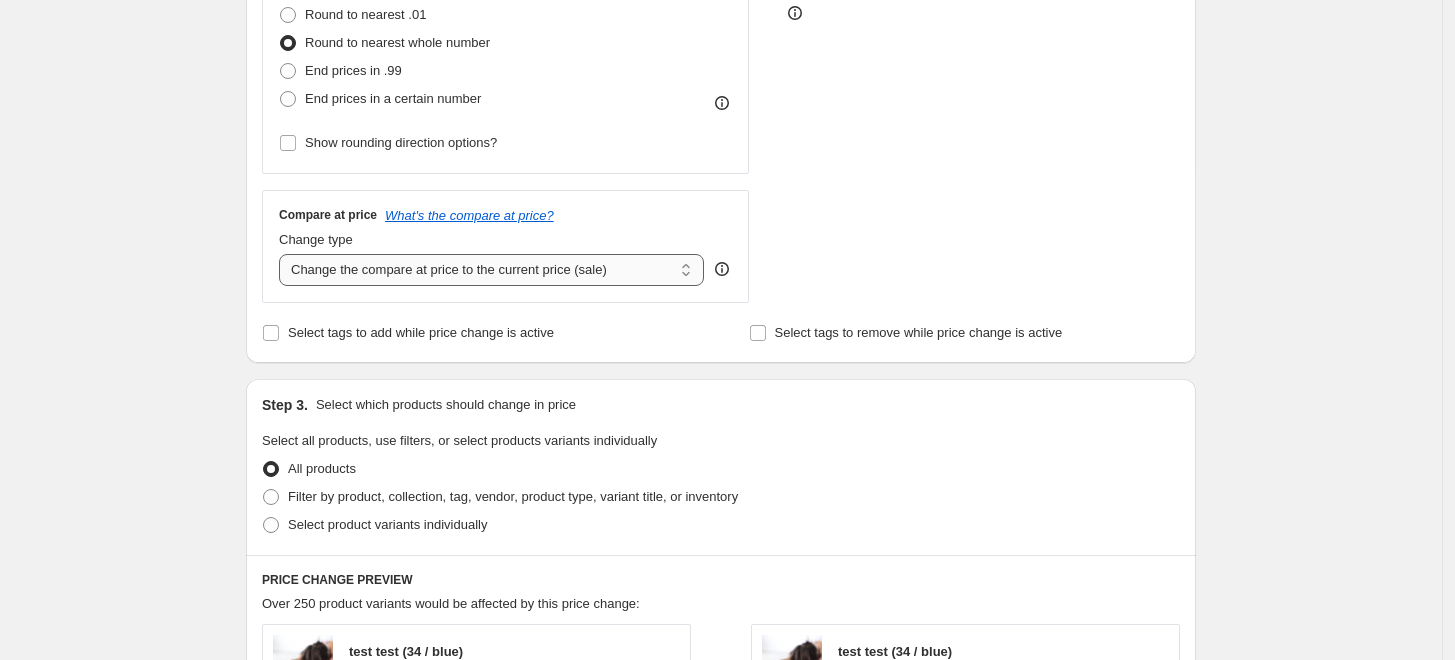click on "Change the compare at price to the current price (sale) Change the compare at price to a certain amount Change the compare at price by a certain amount Change the compare at price by a certain percentage Change the compare at price by a certain amount relative to the actual price Change the compare at price by a certain percentage relative to the actual price Don't change the compare at price Remove the compare at price" at bounding box center [491, 270] 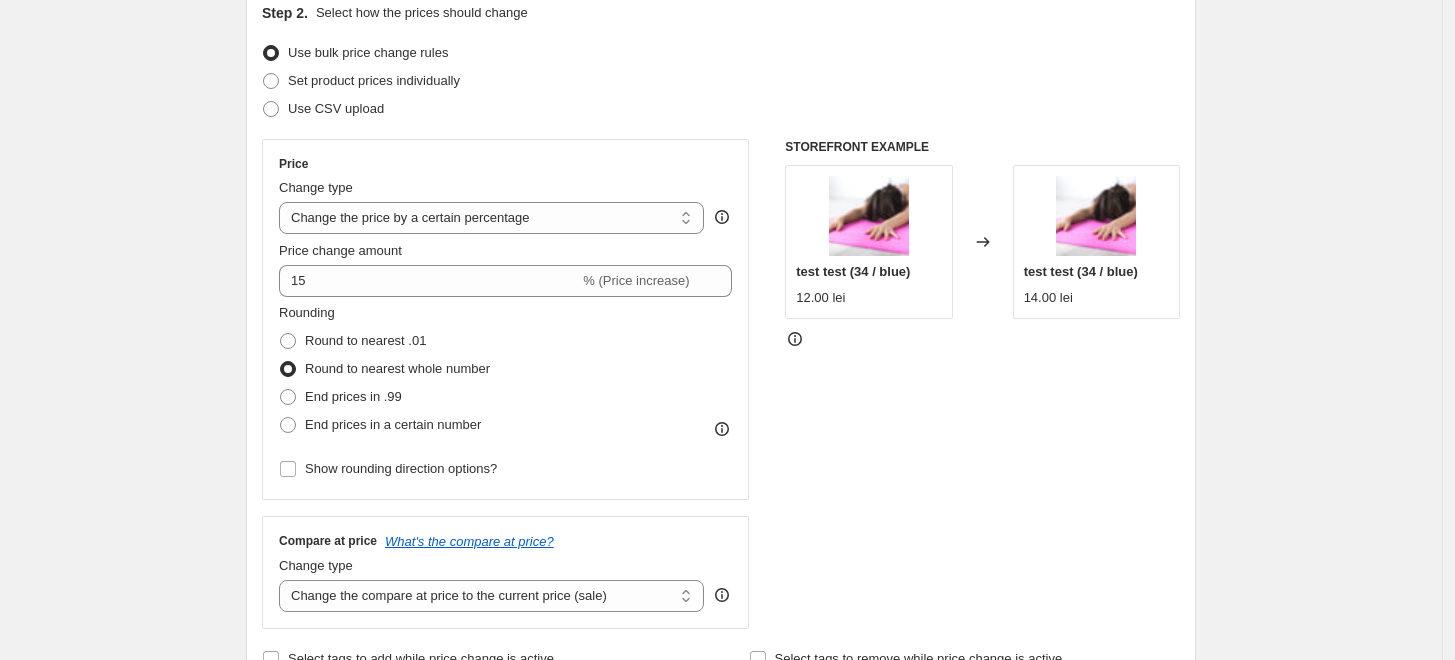 scroll, scrollTop: 222, scrollLeft: 0, axis: vertical 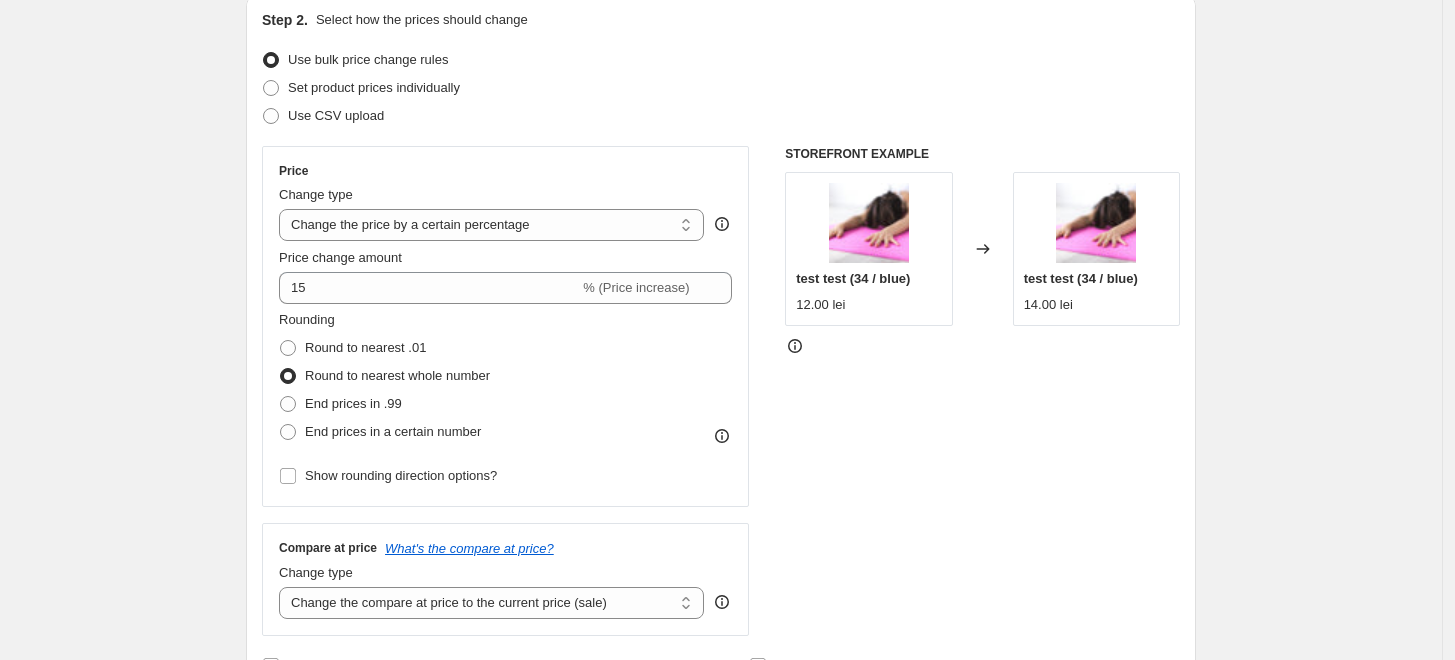 click on "Set product prices individually" at bounding box center [721, 88] 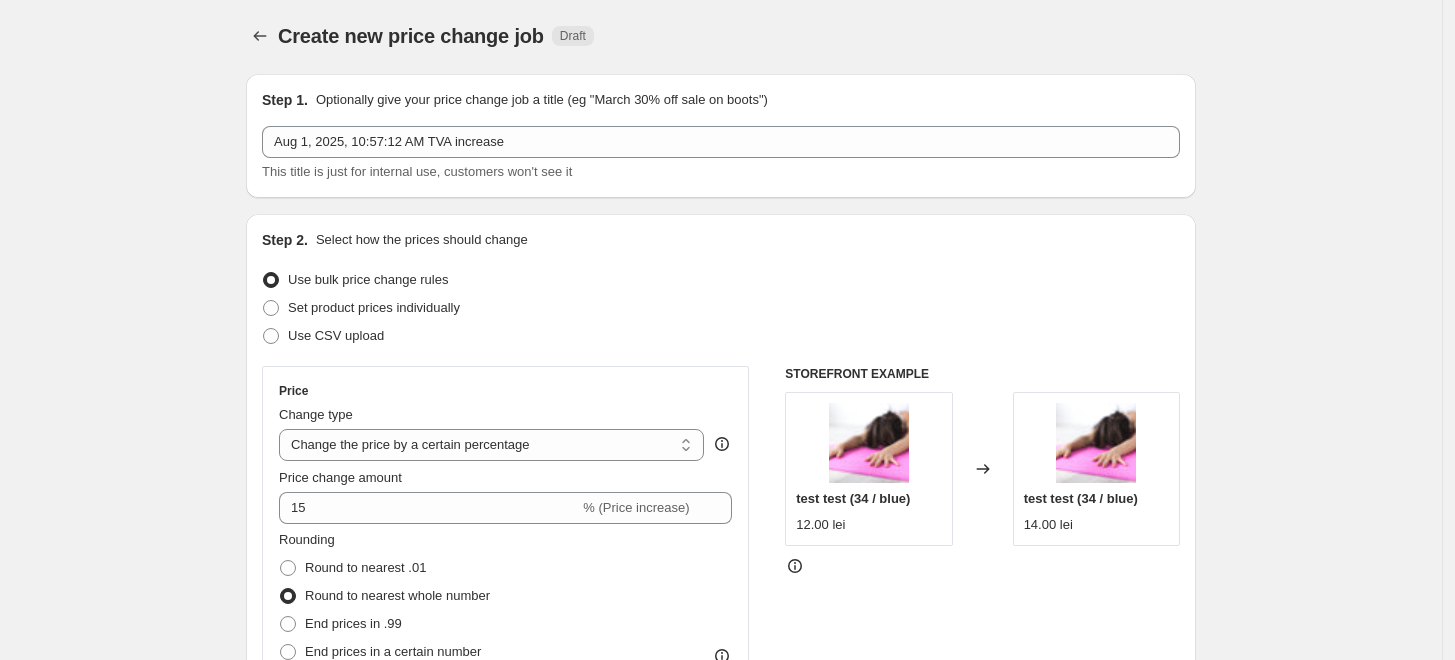 scroll, scrollTop: 0, scrollLeft: 0, axis: both 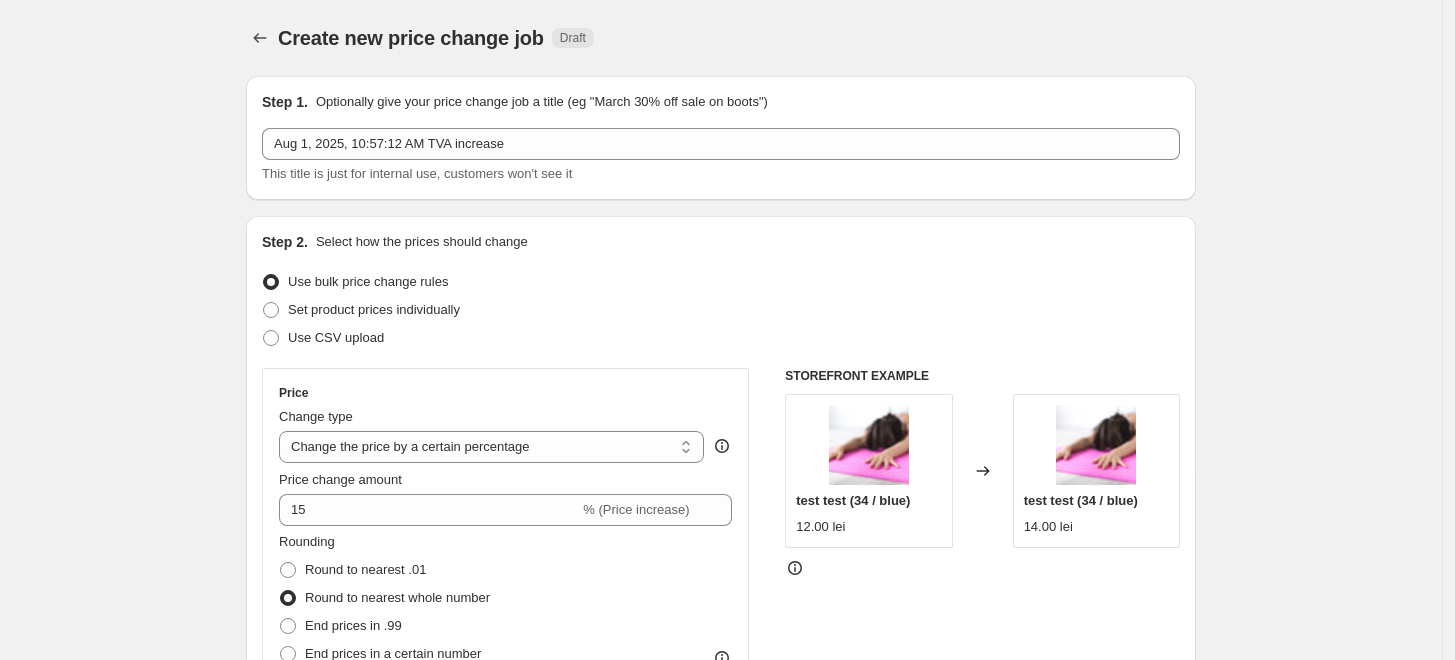 click on "Create new price change job. This page is ready Create new price change job Draft Step 1. Optionally give your price change job a title (eg "March 30% off sale on boots") Aug 1, 2025, 10:57:12 AM TVA increase This title is just for internal use, customers won't see it Step 2. Select how the prices should change Use bulk price change rules Set product prices individually Use CSV upload Price Change type Change the price to a certain amount Change the price by a certain amount Change the price by a certain percentage Change the price to the current compare at price (price before sale) Change the price by a certain amount relative to the compare at price Change the price by a certain percentage relative to the compare at price Don't change the price Change the price by a certain percentage relative to the cost per item Change price to certain cost margin Change the price by a certain percentage Price change amount -10 % (Price drop) Rounding Round to nearest .01 Round to nearest whole number Compare at price" at bounding box center [721, 999] 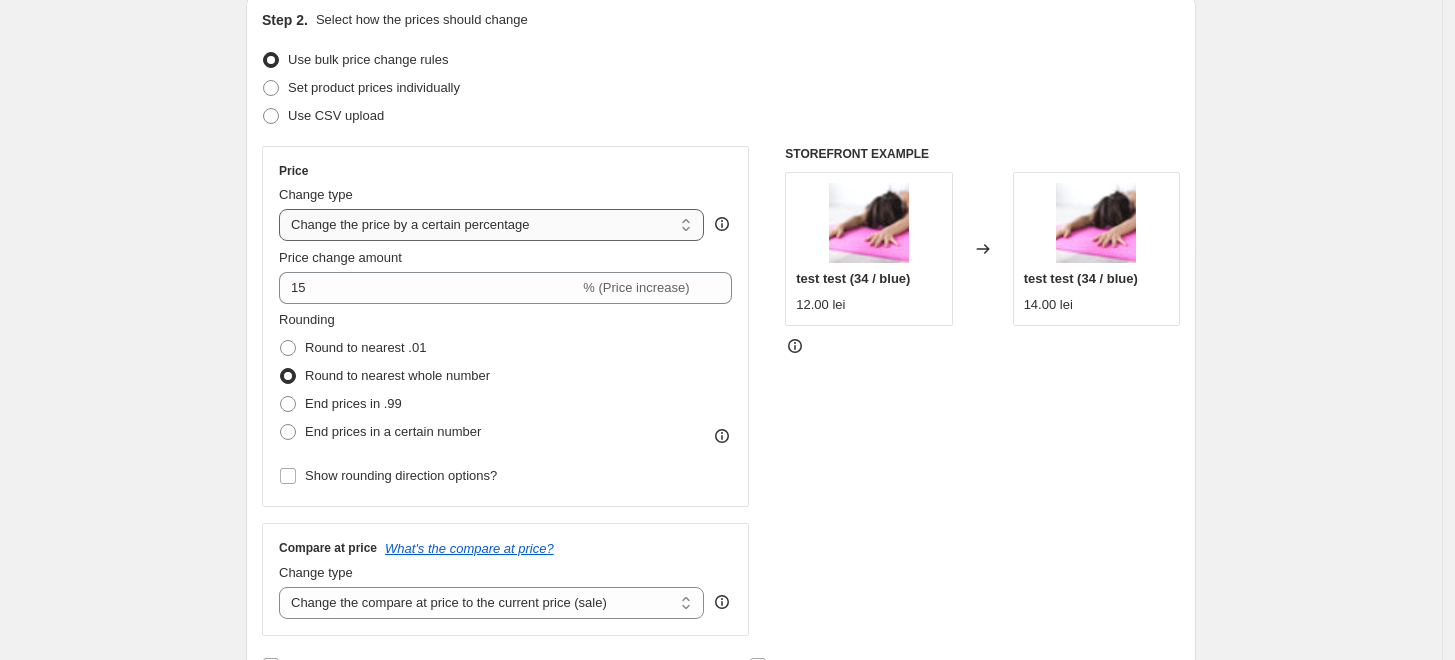 scroll, scrollTop: 333, scrollLeft: 0, axis: vertical 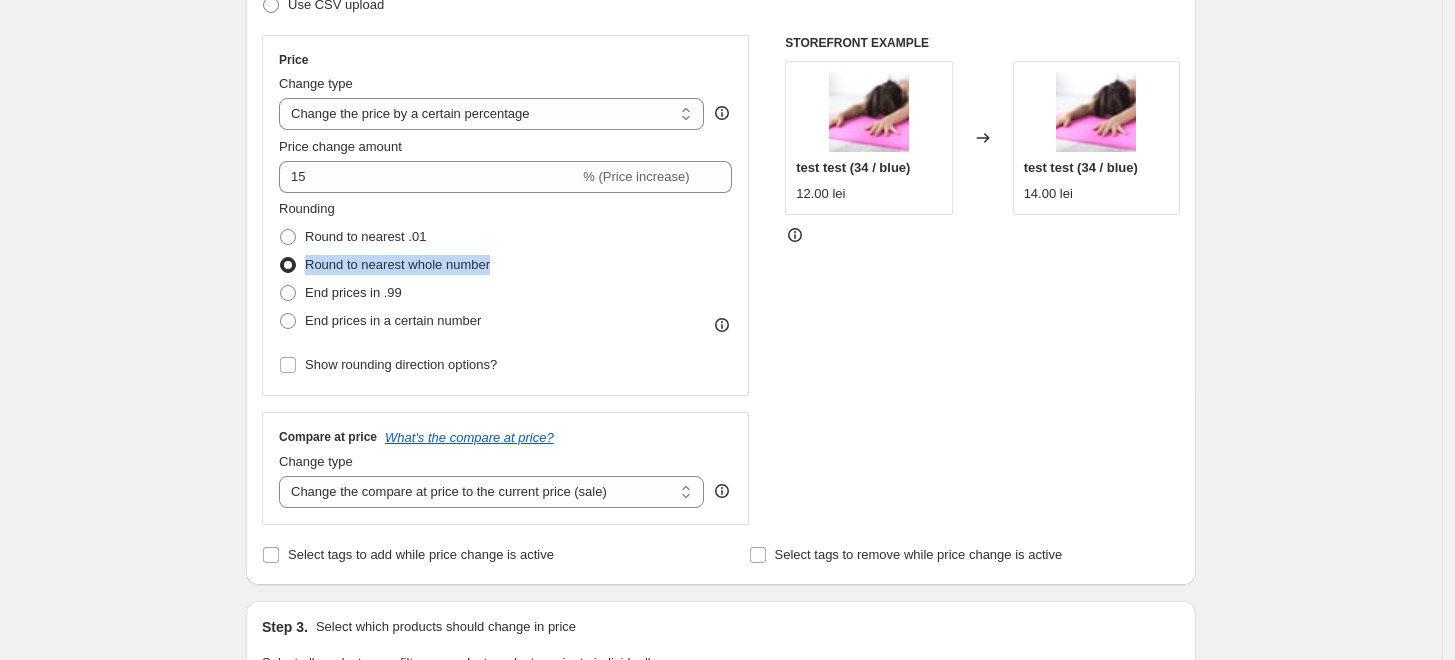 drag, startPoint x: 302, startPoint y: 264, endPoint x: 529, endPoint y: 257, distance: 227.10791 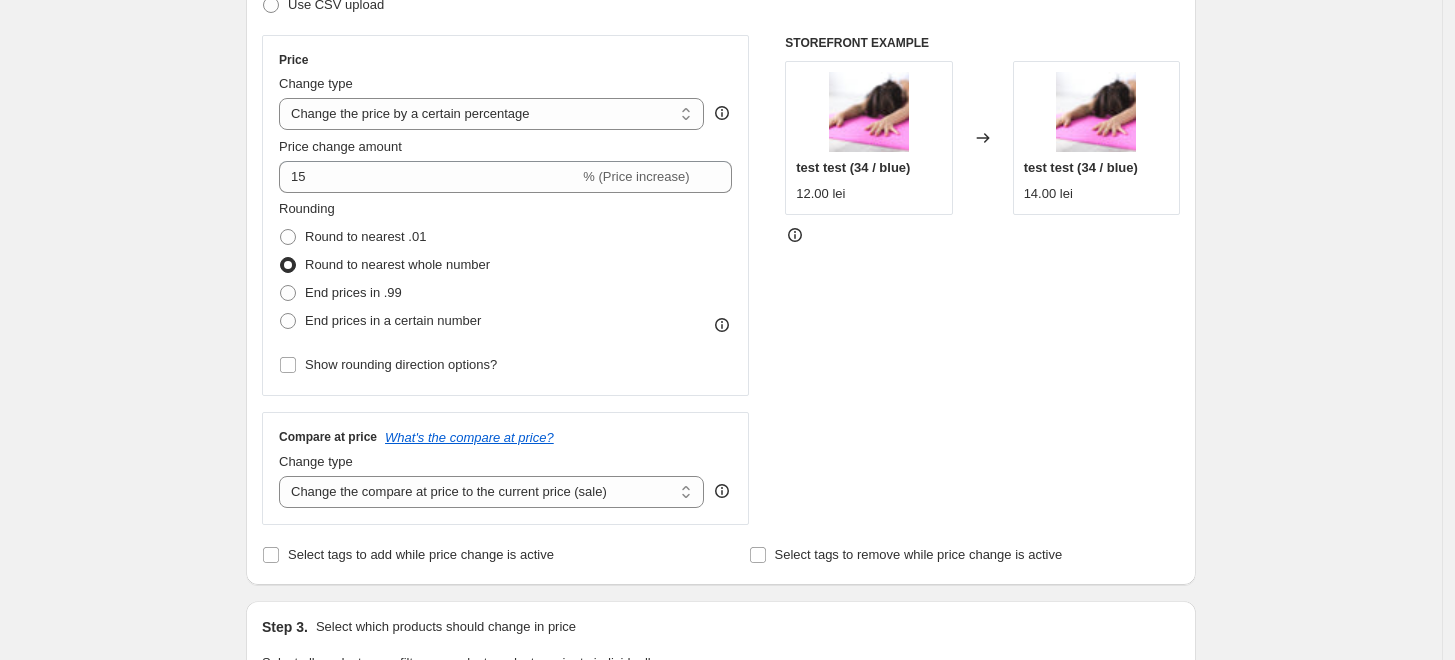 click on "Rounding Round to nearest .01 Round to nearest whole number End prices in .99 End prices in a certain number" at bounding box center (505, 267) 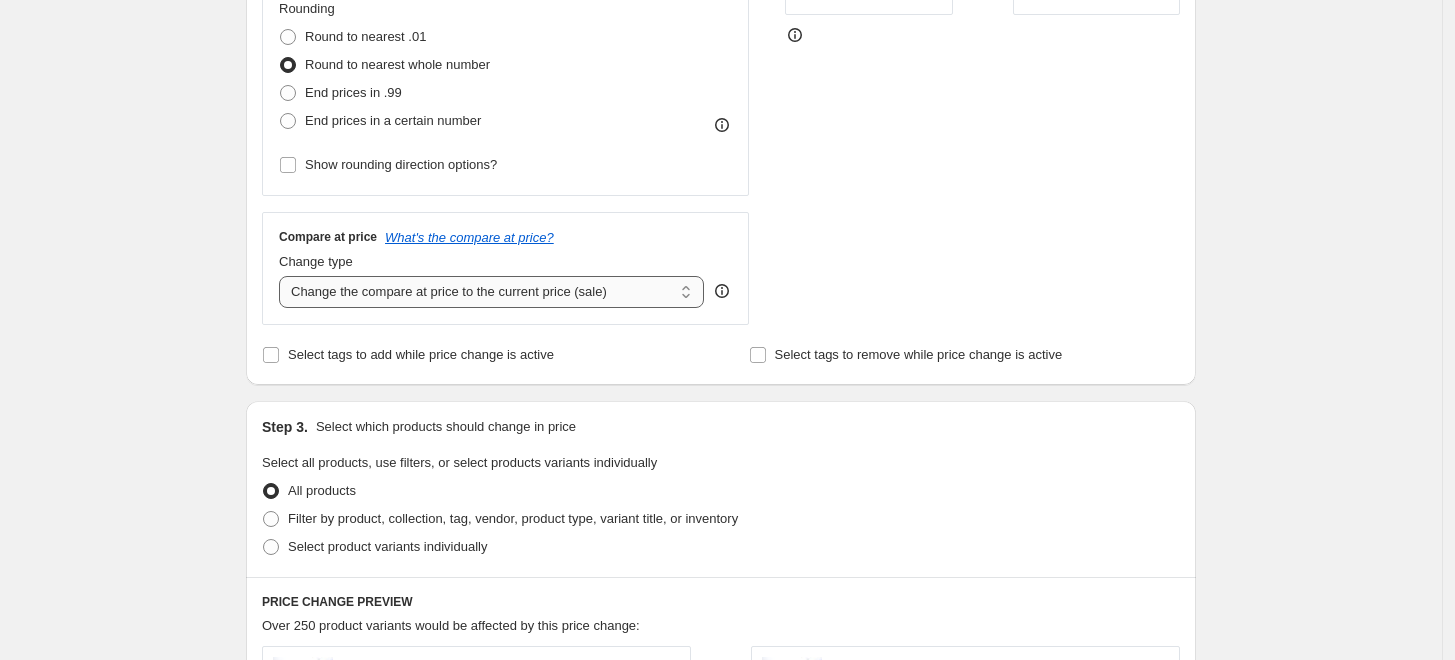scroll, scrollTop: 555, scrollLeft: 0, axis: vertical 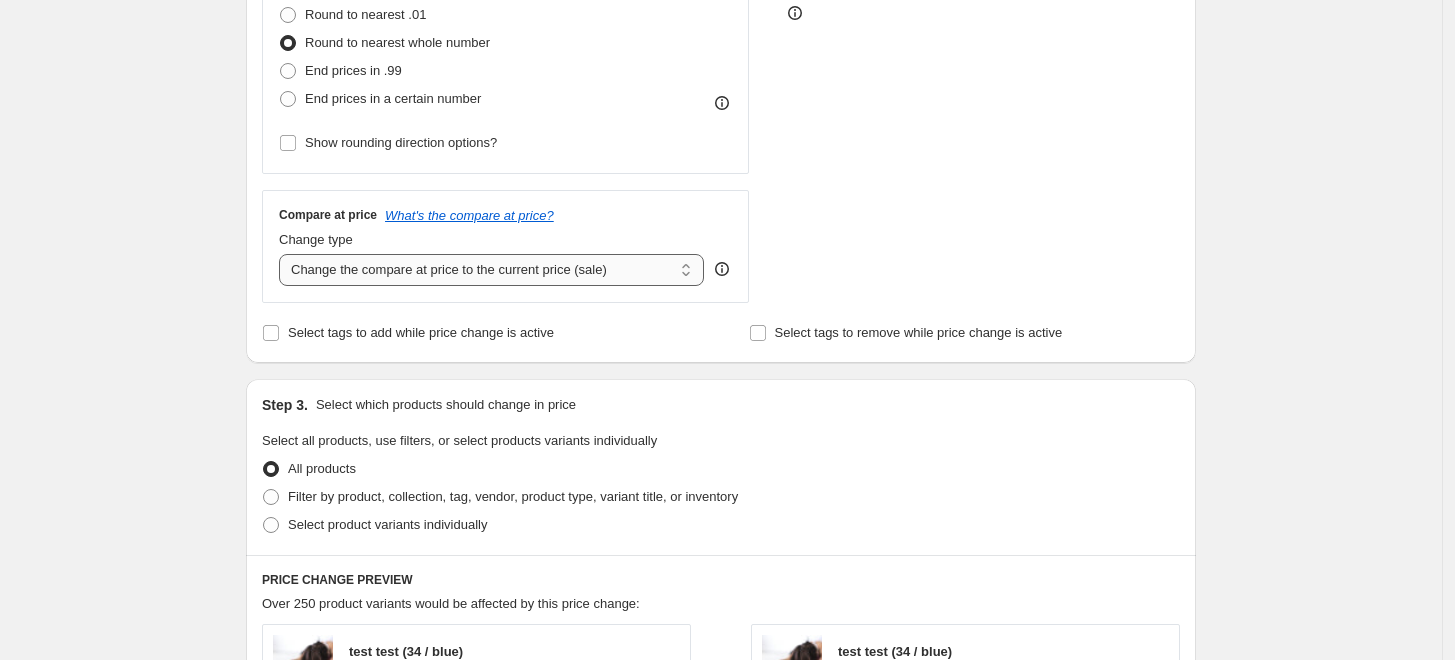 click on "Change the compare at price to the current price (sale) Change the compare at price to a certain amount Change the compare at price by a certain amount Change the compare at price by a certain percentage Change the compare at price by a certain amount relative to the actual price Change the compare at price by a certain percentage relative to the actual price Don't change the compare at price Remove the compare at price" at bounding box center (491, 270) 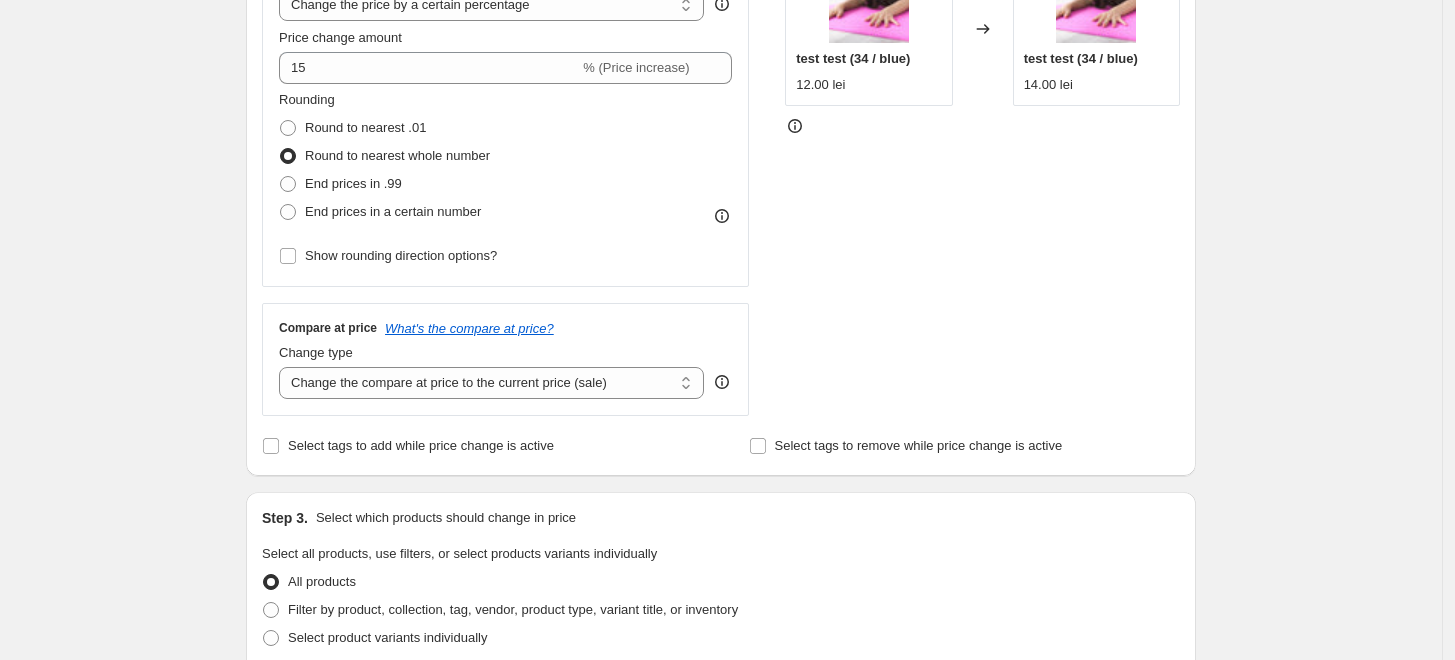 scroll, scrollTop: 444, scrollLeft: 0, axis: vertical 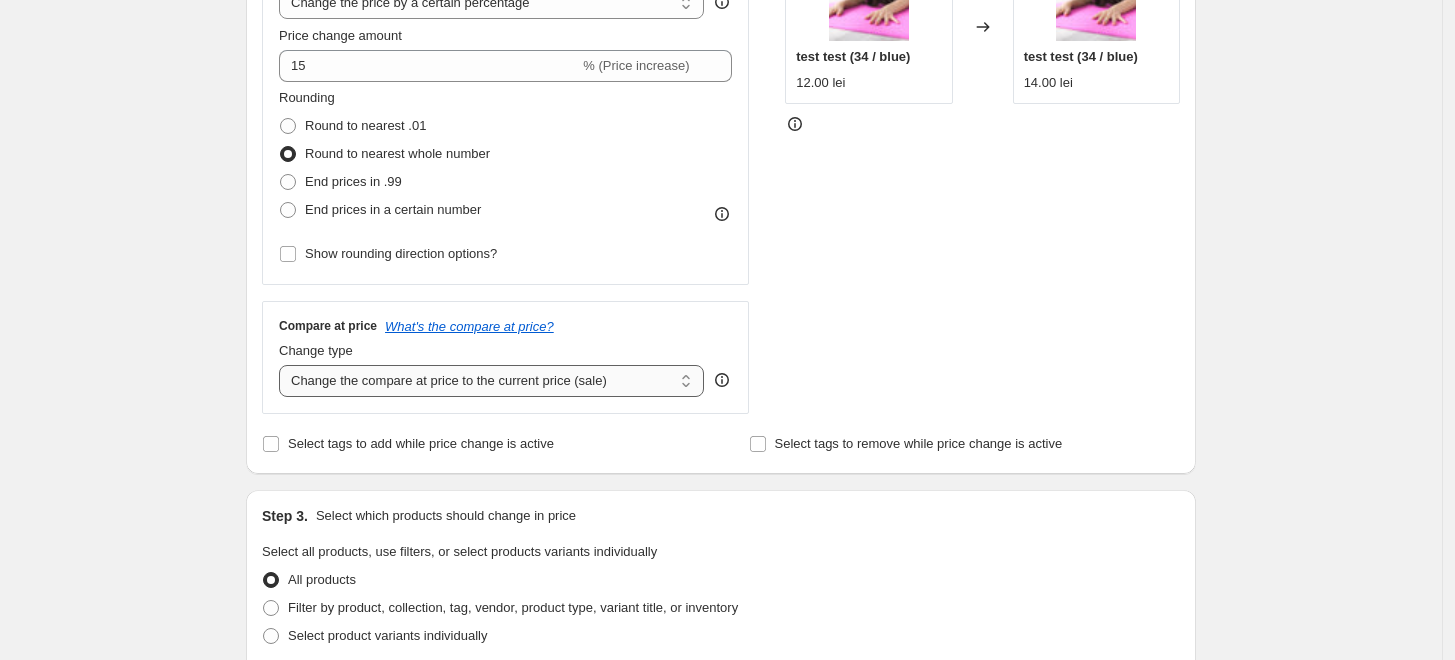 click on "Change the compare at price to the current price (sale) Change the compare at price to a certain amount Change the compare at price by a certain amount Change the compare at price by a certain percentage Change the compare at price by a certain amount relative to the actual price Change the compare at price by a certain percentage relative to the actual price Don't change the compare at price Remove the compare at price" at bounding box center [491, 381] 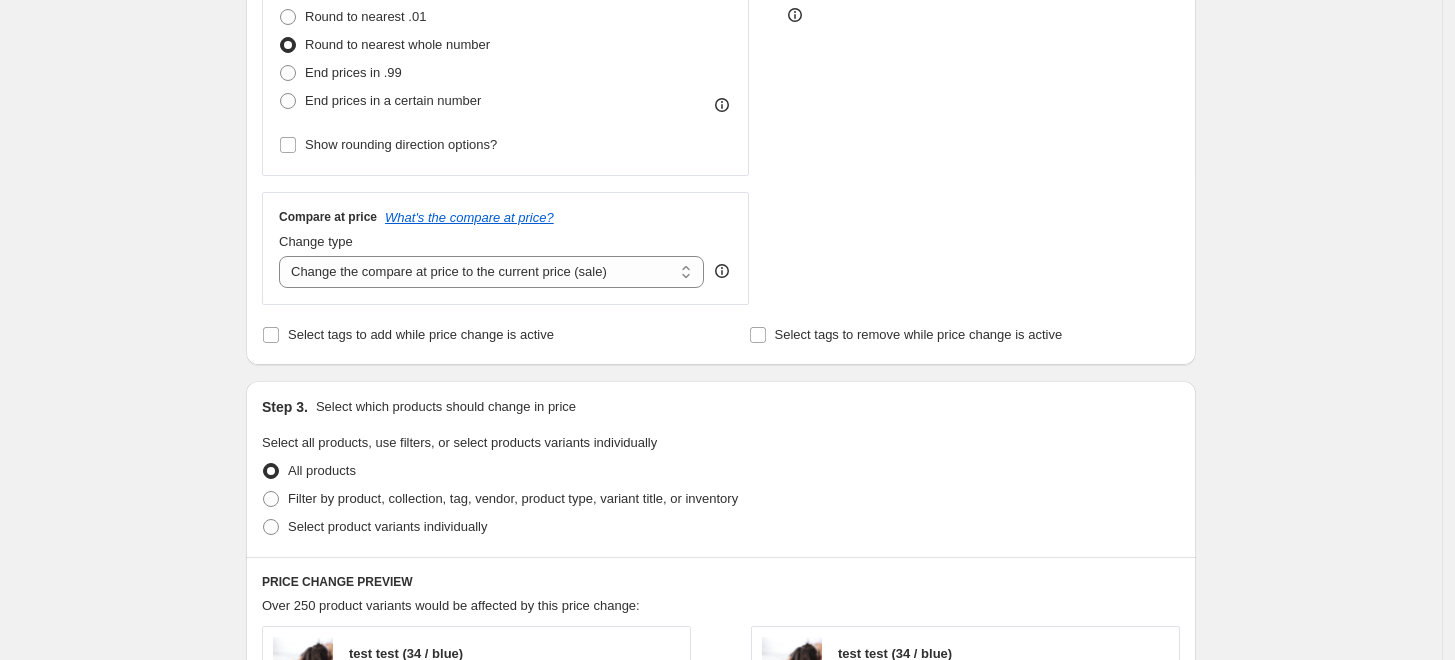 scroll, scrollTop: 555, scrollLeft: 0, axis: vertical 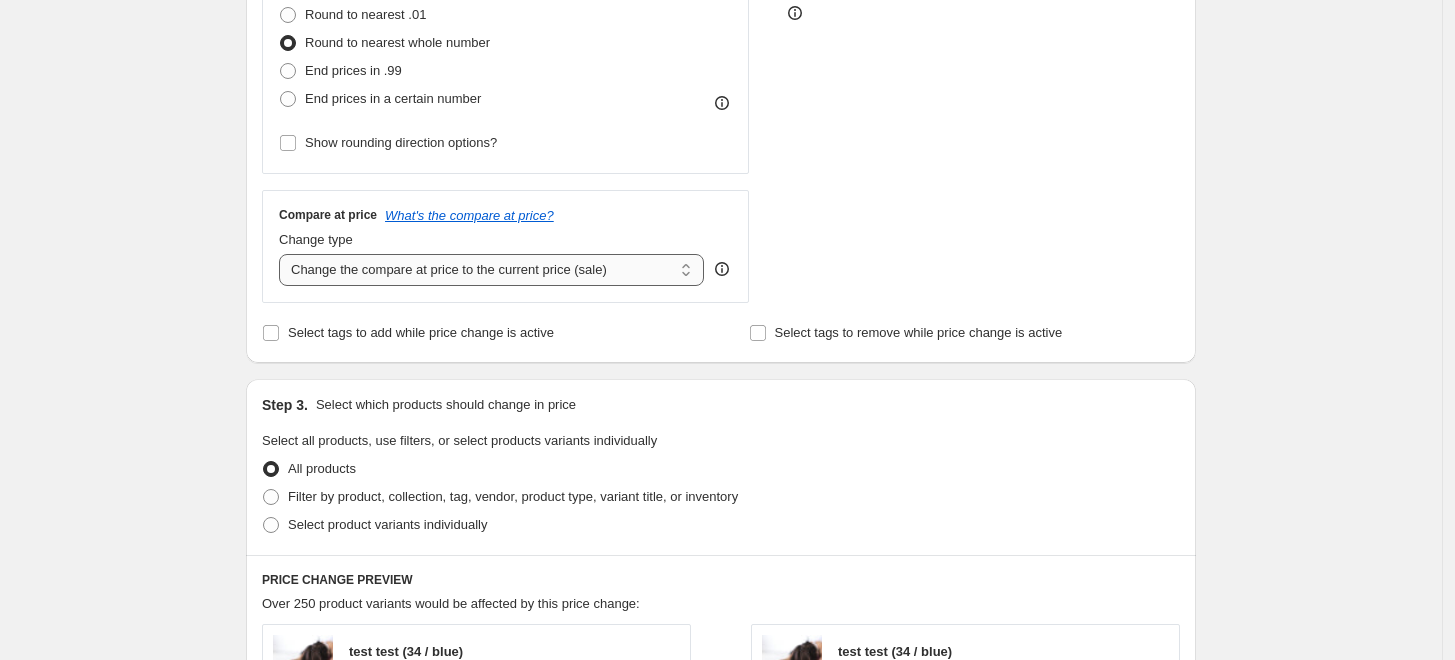 click on "Change the compare at price to the current price (sale) Change the compare at price to a certain amount Change the compare at price by a certain amount Change the compare at price by a certain percentage Change the compare at price by a certain amount relative to the actual price Change the compare at price by a certain percentage relative to the actual price Don't change the compare at price Remove the compare at price" at bounding box center (491, 270) 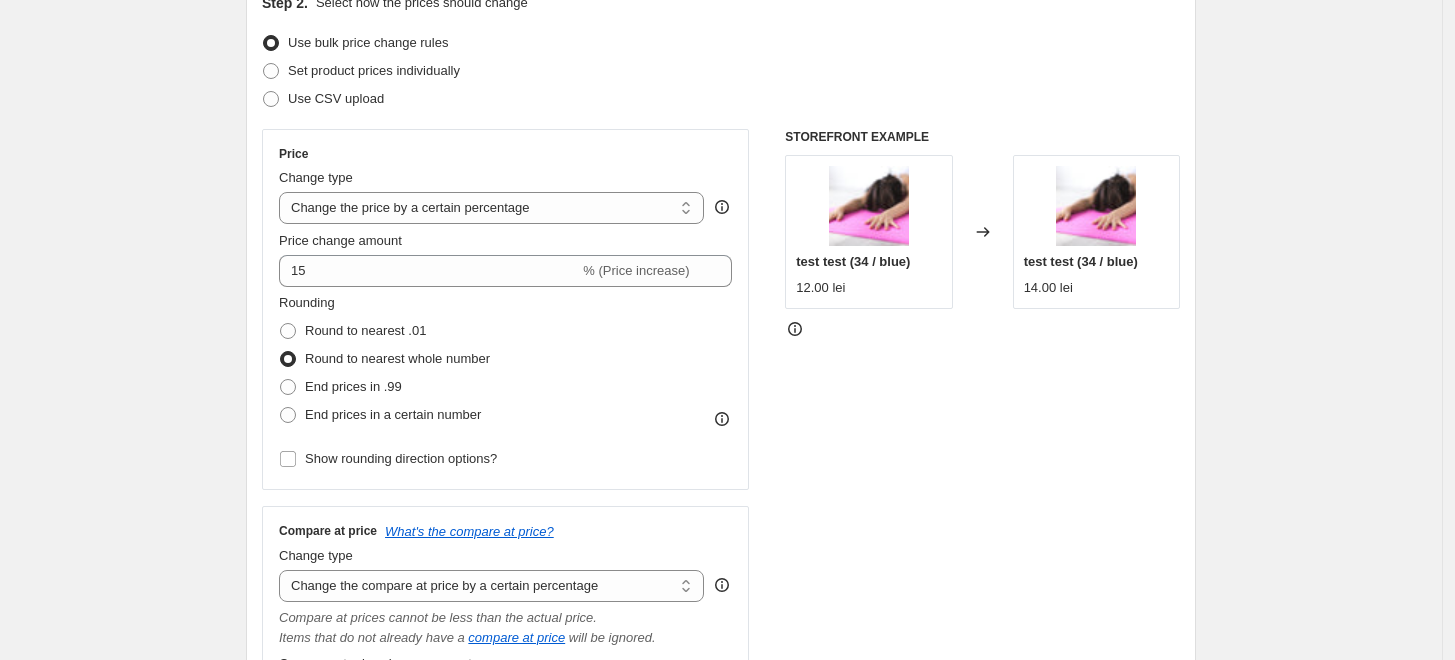 scroll, scrollTop: 222, scrollLeft: 0, axis: vertical 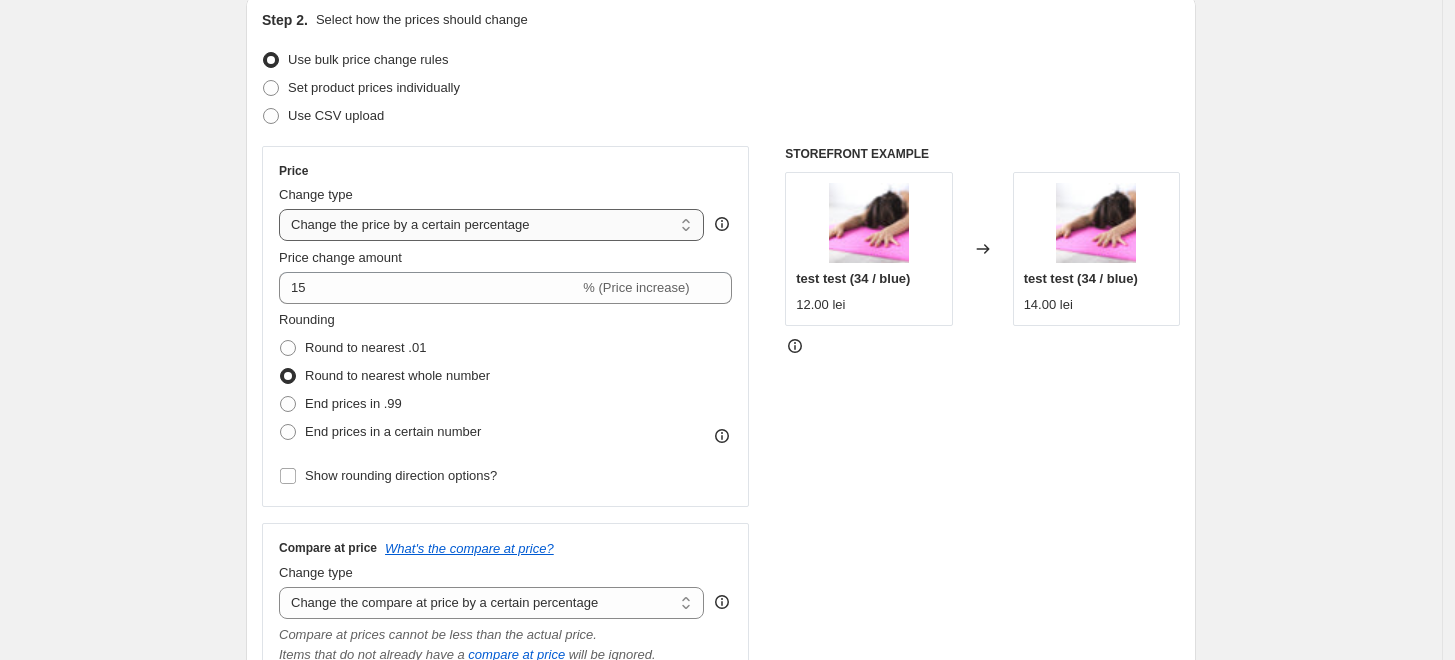 click on "Change the price to a certain amount Change the price by a certain amount Change the price by a certain percentage Change the price to the current compare at price (price before sale) Change the price by a certain amount relative to the compare at price Change the price by a certain percentage relative to the compare at price Don't change the price Change the price by a certain percentage relative to the cost per item Change price to certain cost margin" at bounding box center (491, 225) 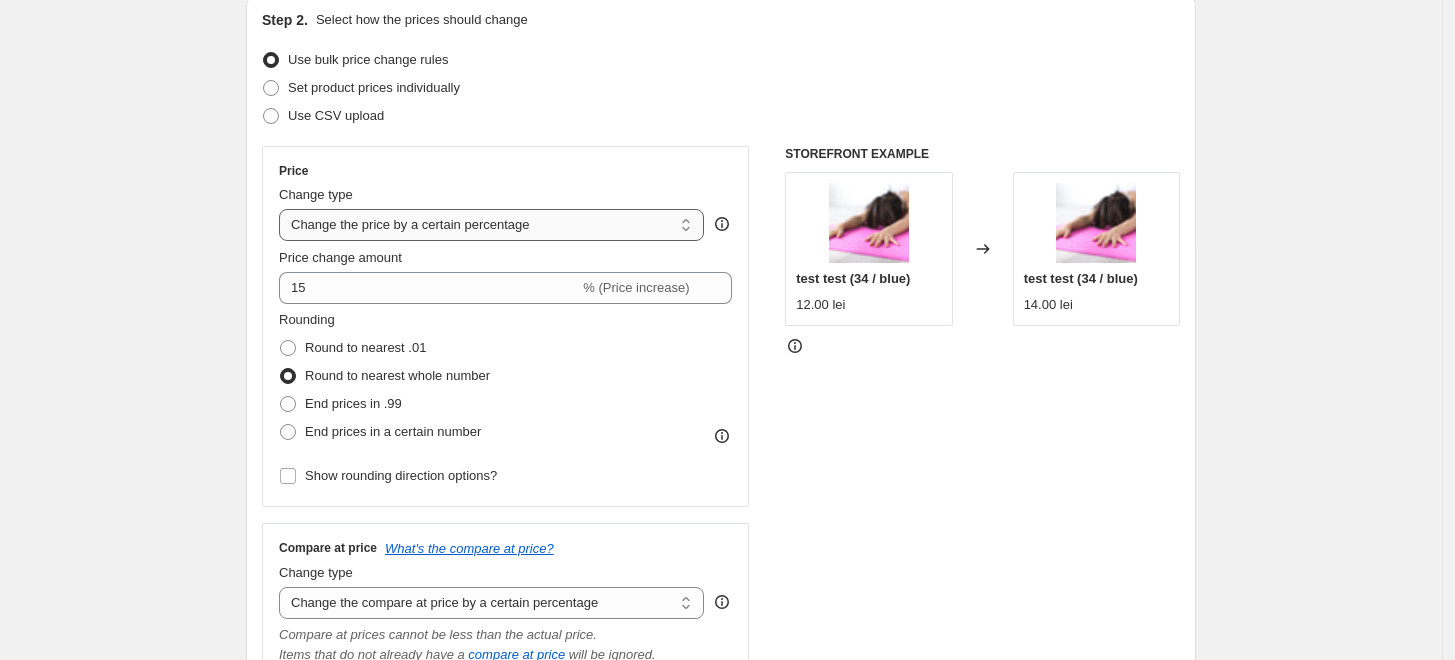 click on "Change the price to a certain amount Change the price by a certain amount Change the price by a certain percentage Change the price to the current compare at price (price before sale) Change the price by a certain amount relative to the compare at price Change the price by a certain percentage relative to the compare at price Don't change the price Change the price by a certain percentage relative to the cost per item Change price to certain cost margin" at bounding box center [491, 225] 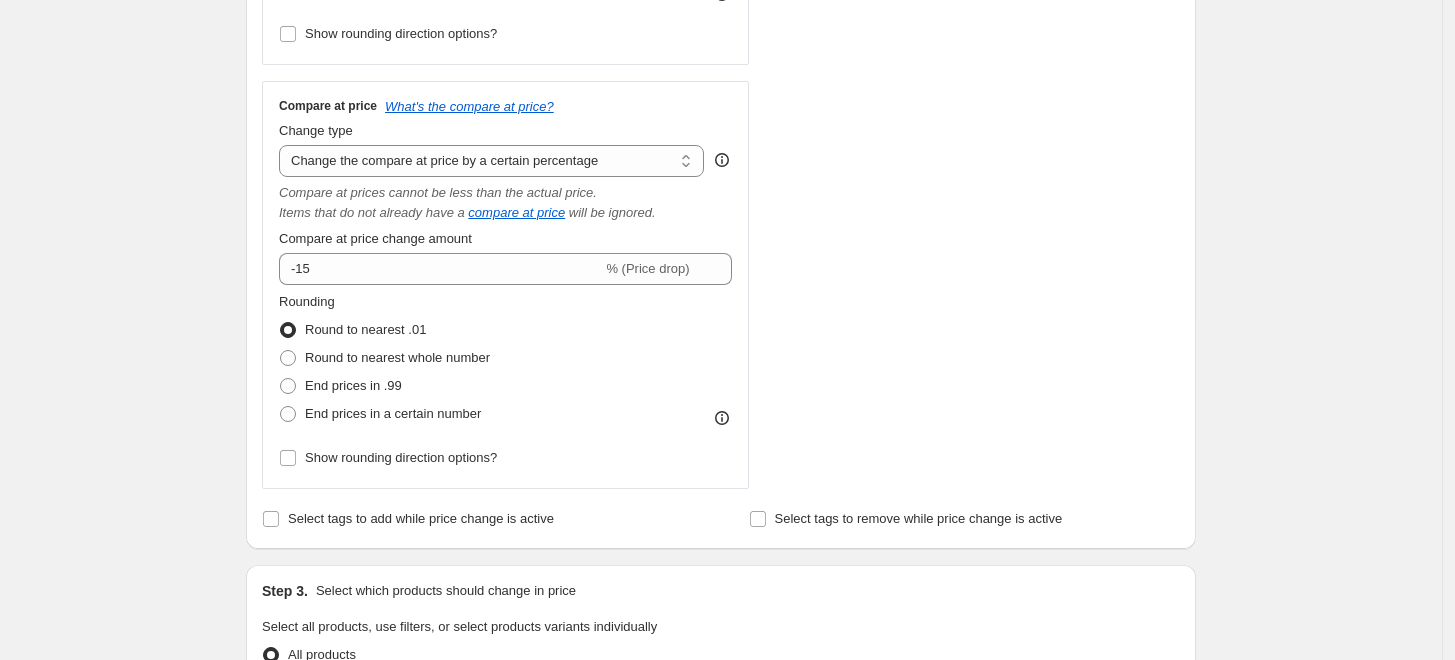 scroll, scrollTop: 666, scrollLeft: 0, axis: vertical 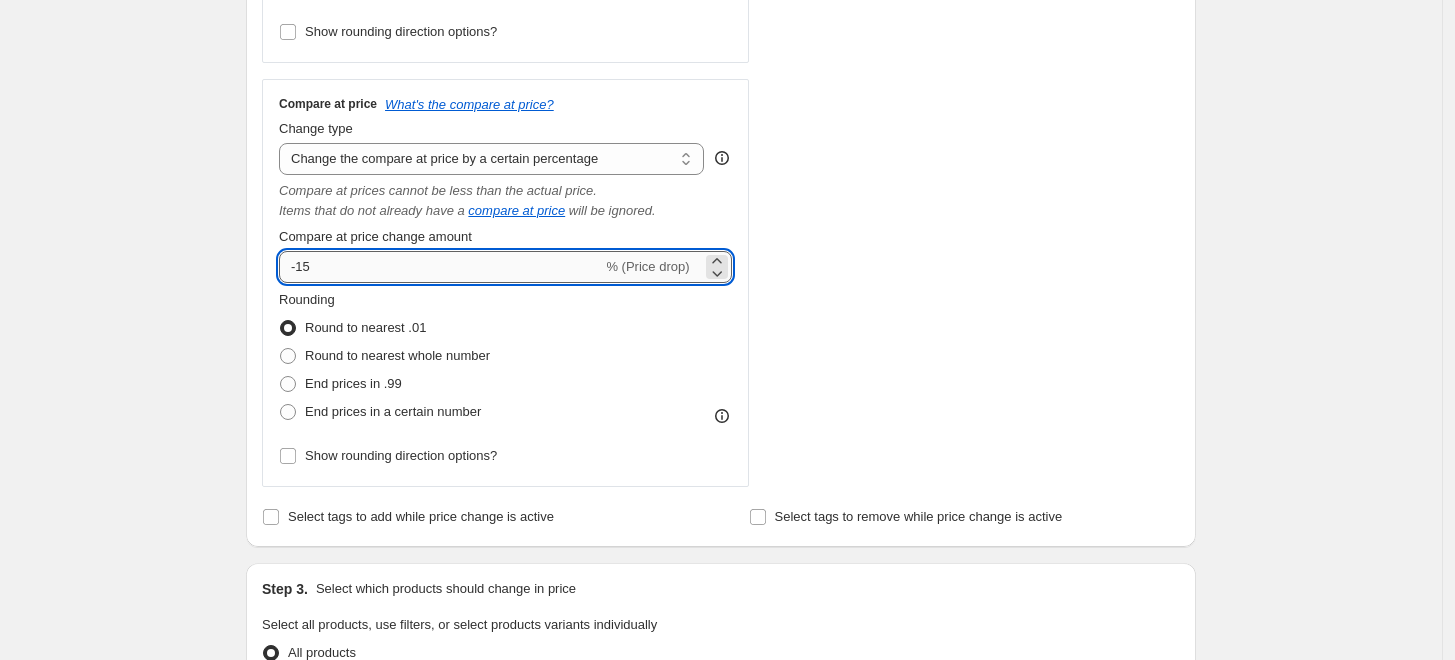 drag, startPoint x: 544, startPoint y: 277, endPoint x: 298, endPoint y: 279, distance: 246.00813 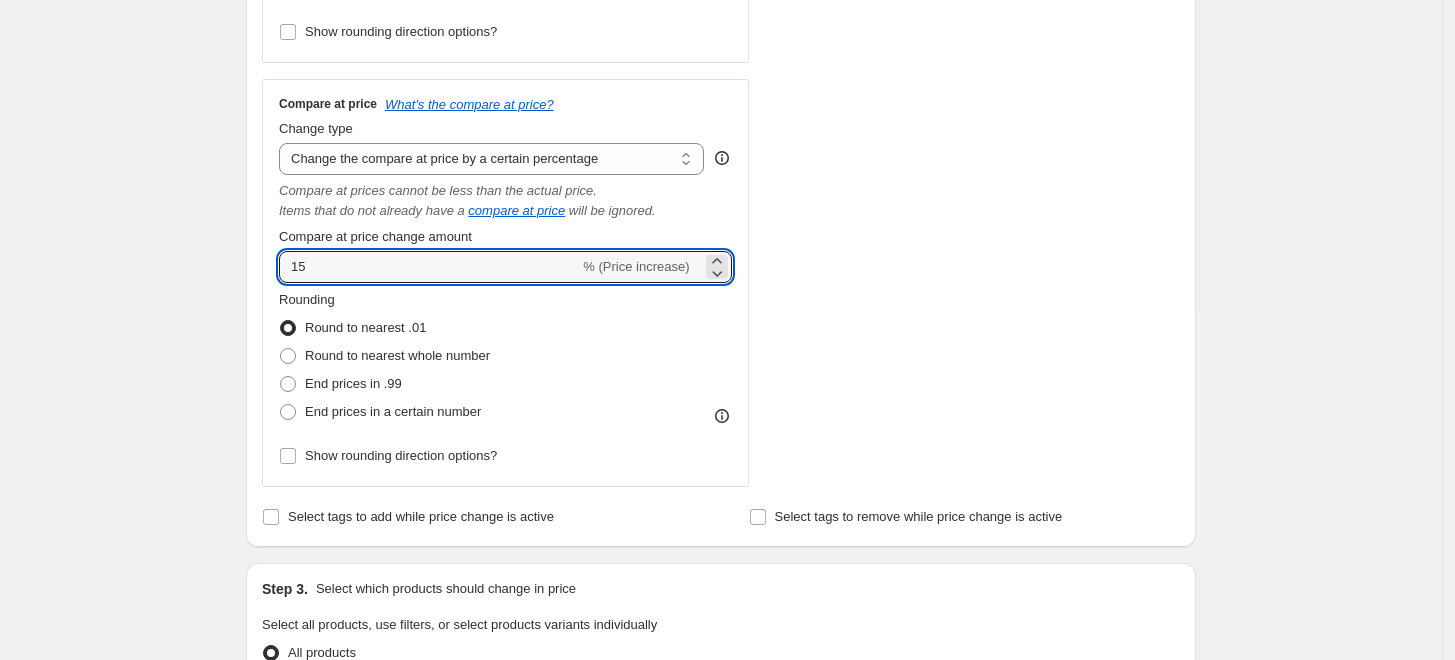 type on "15" 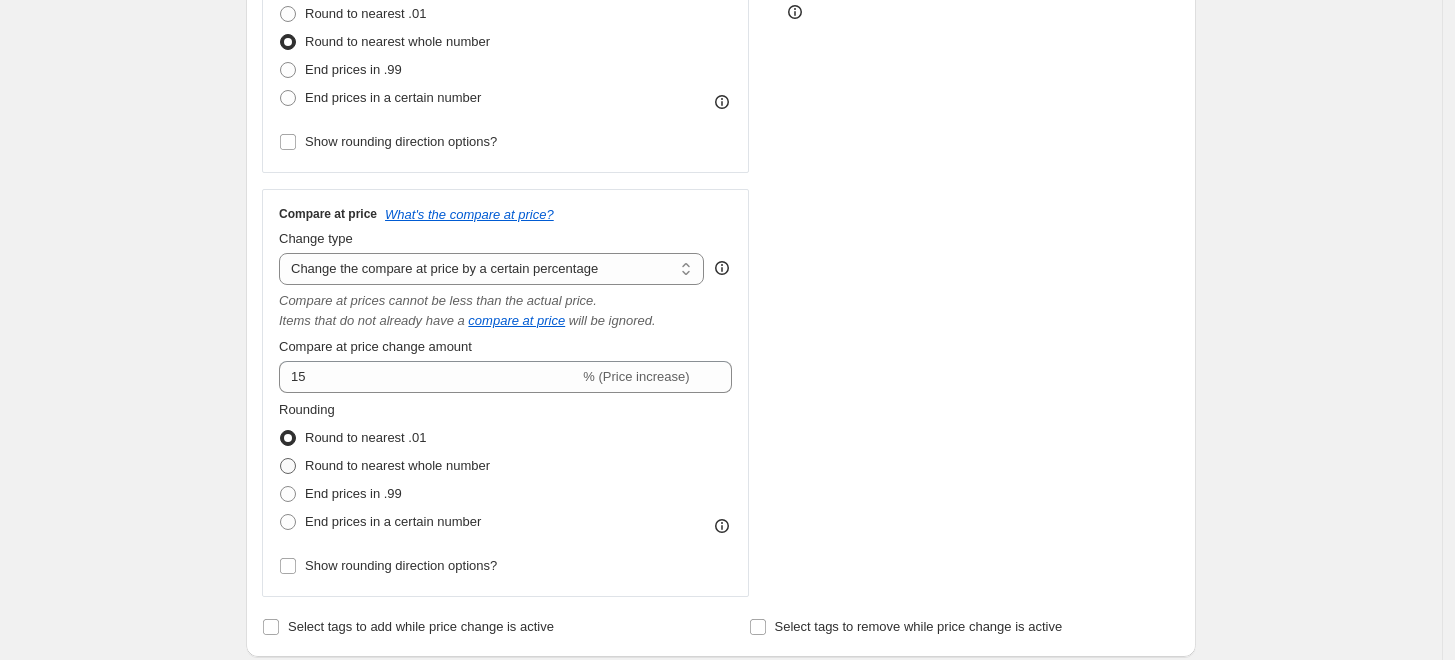 scroll, scrollTop: 555, scrollLeft: 0, axis: vertical 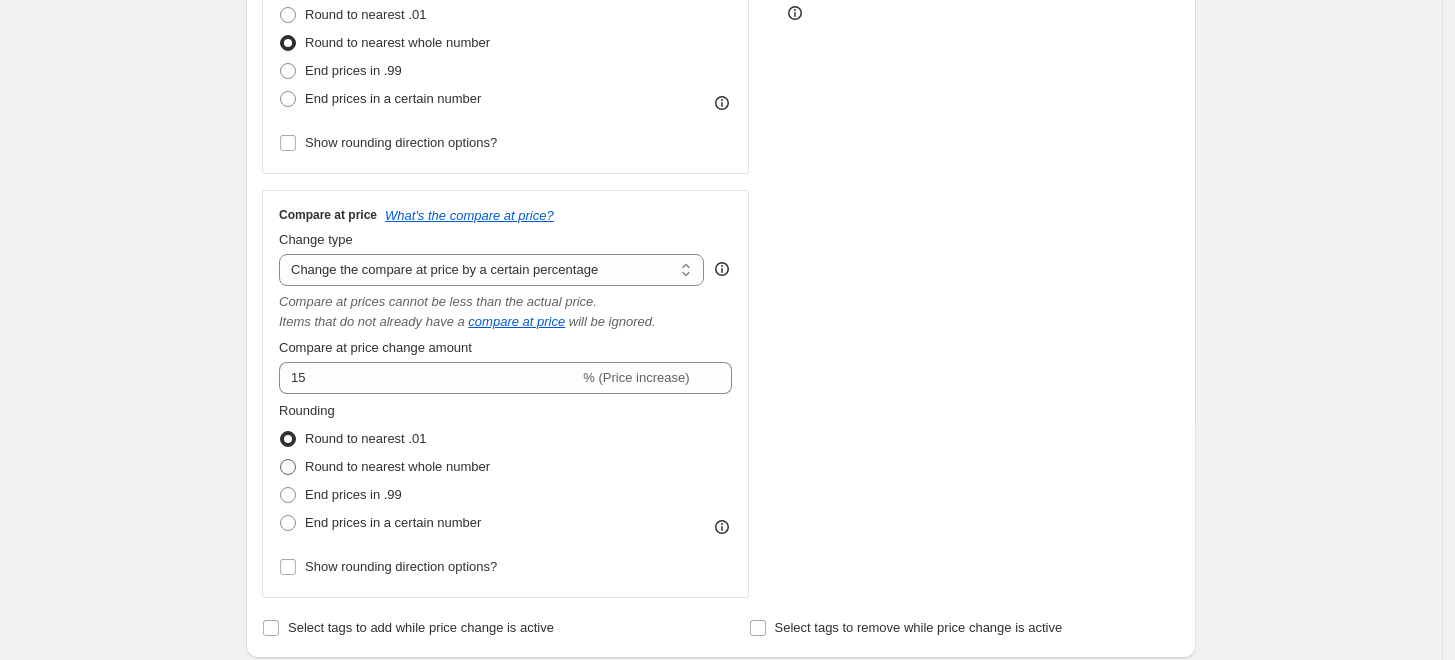 click on "Round to nearest whole number" at bounding box center (397, 466) 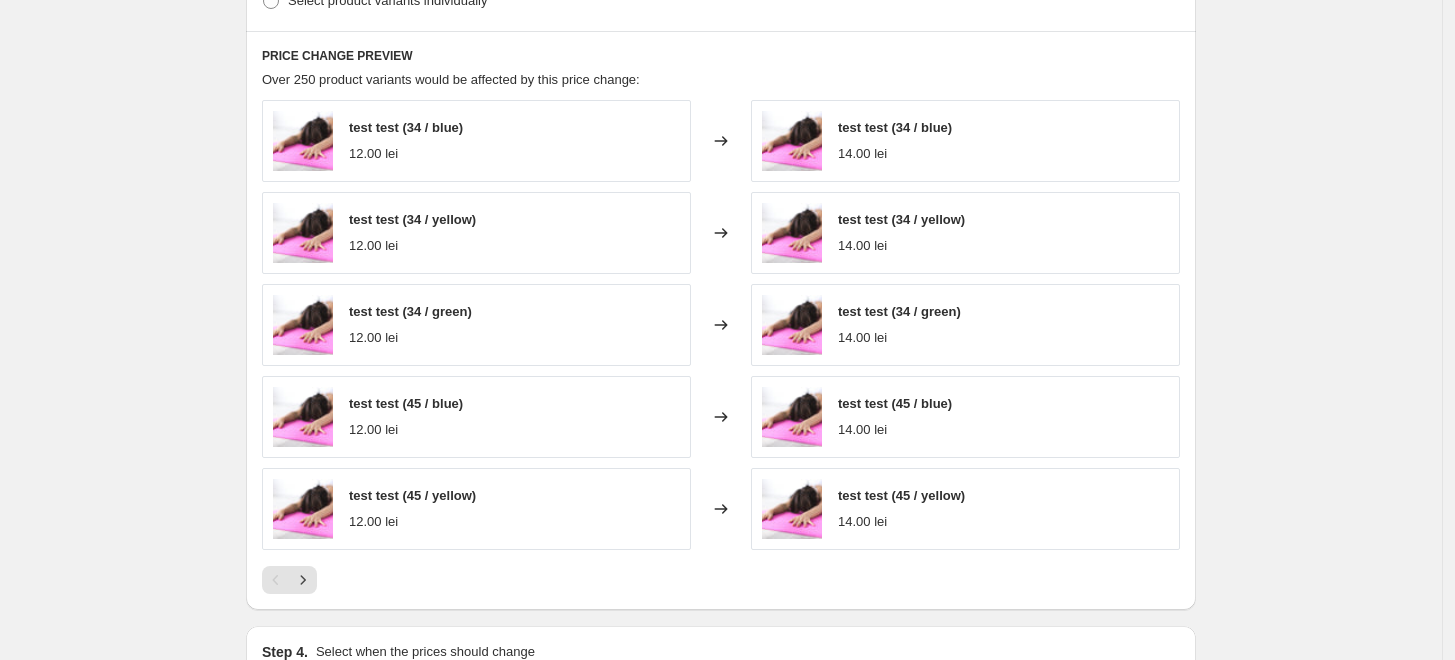 scroll, scrollTop: 1444, scrollLeft: 0, axis: vertical 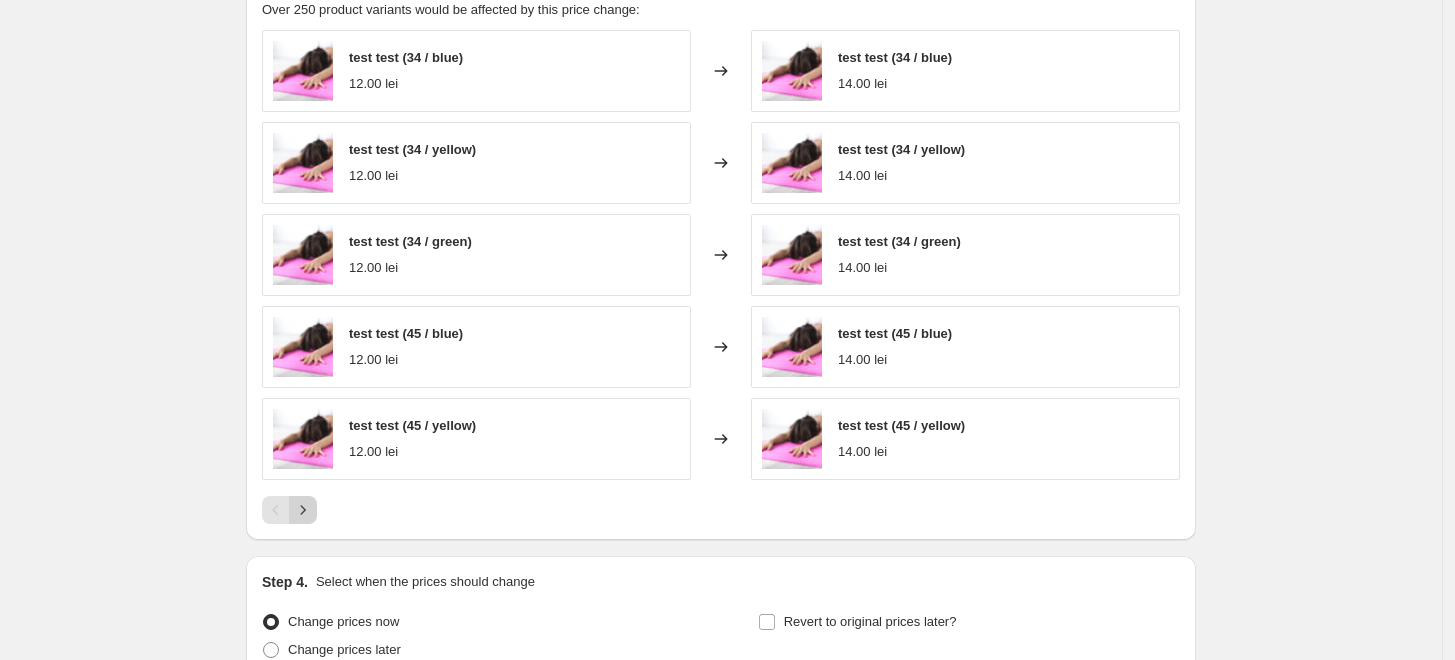 click 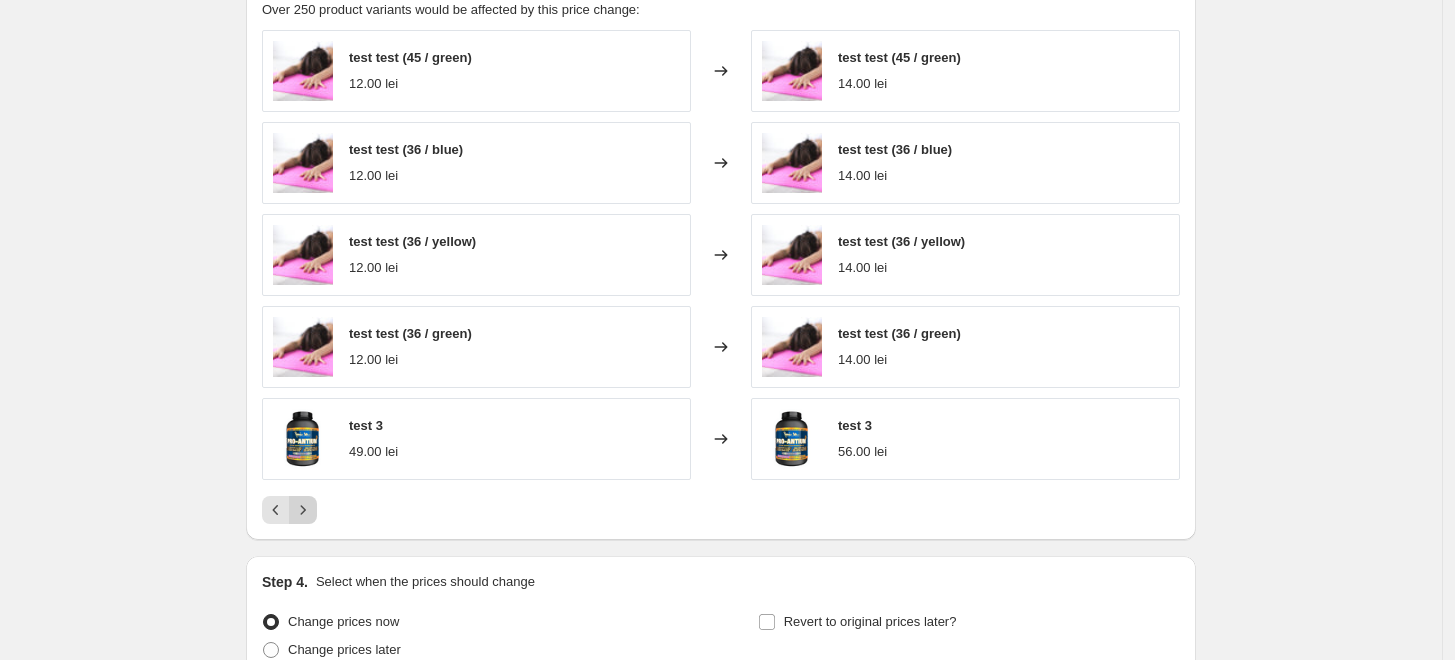 click 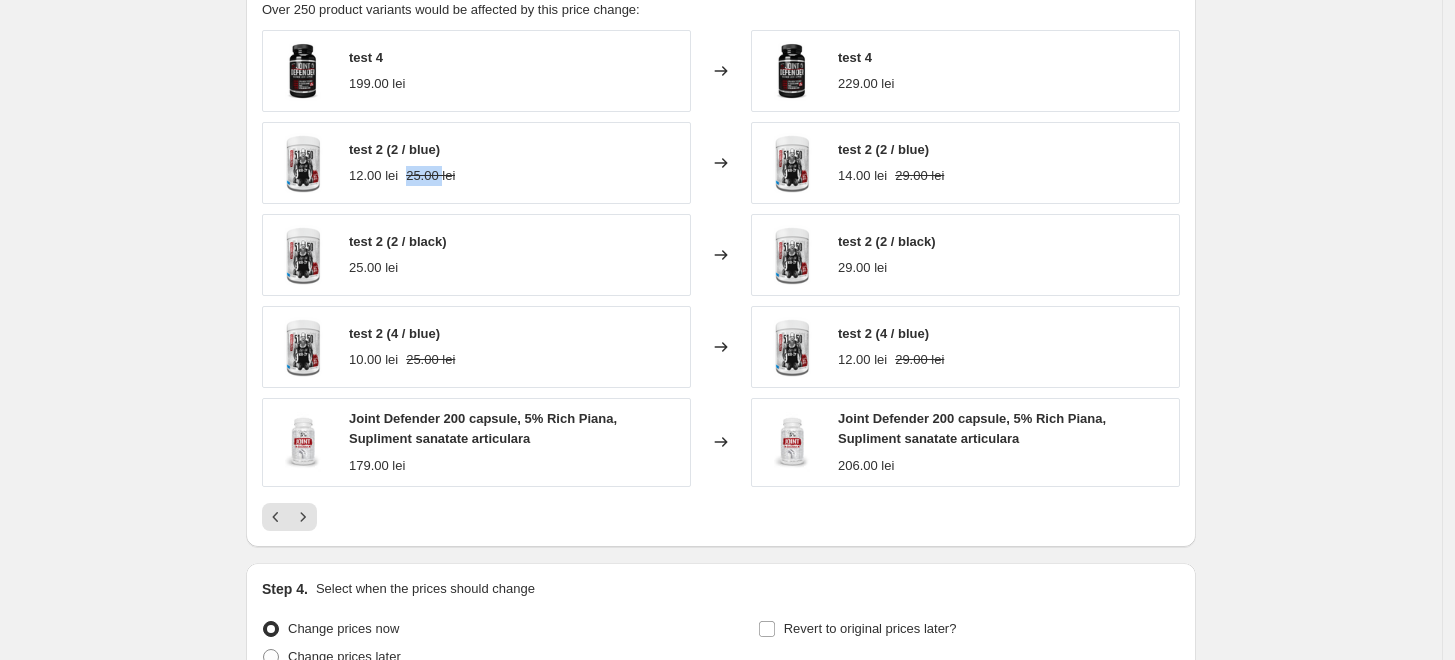 drag, startPoint x: 416, startPoint y: 174, endPoint x: 454, endPoint y: 178, distance: 38.209946 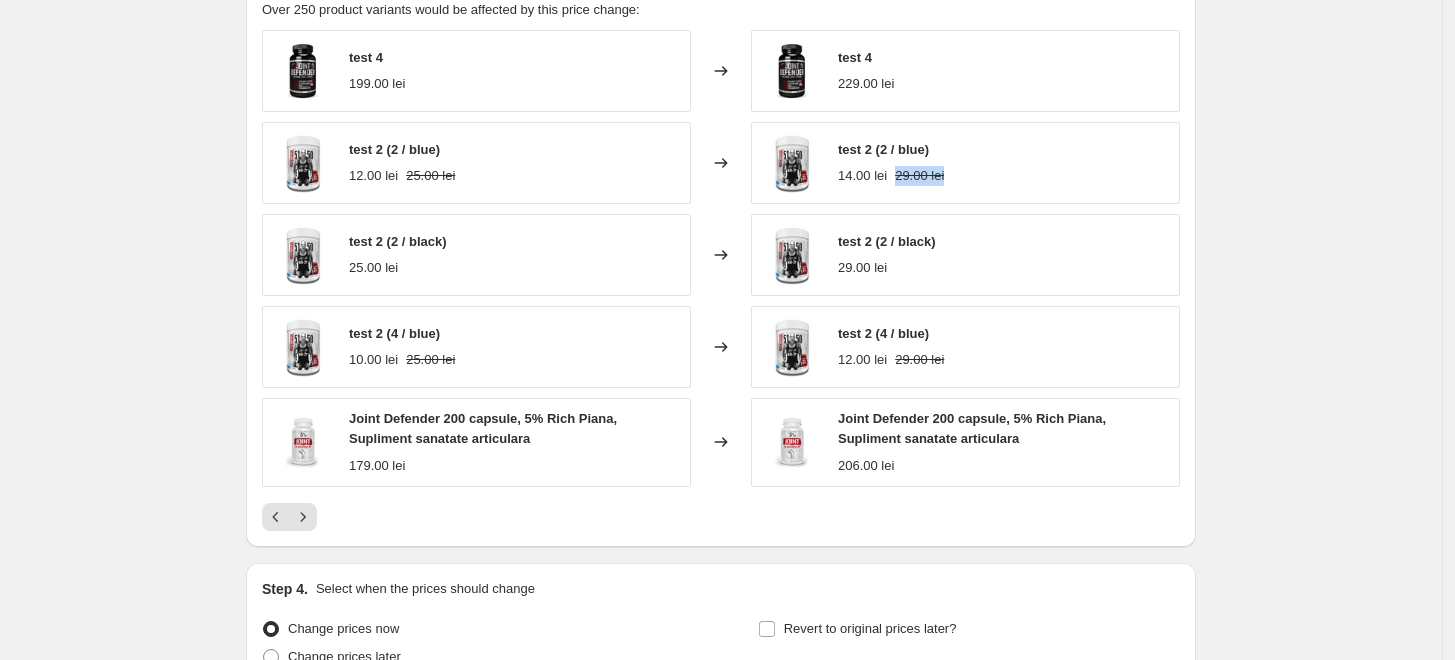 drag, startPoint x: 909, startPoint y: 169, endPoint x: 1001, endPoint y: 178, distance: 92.43917 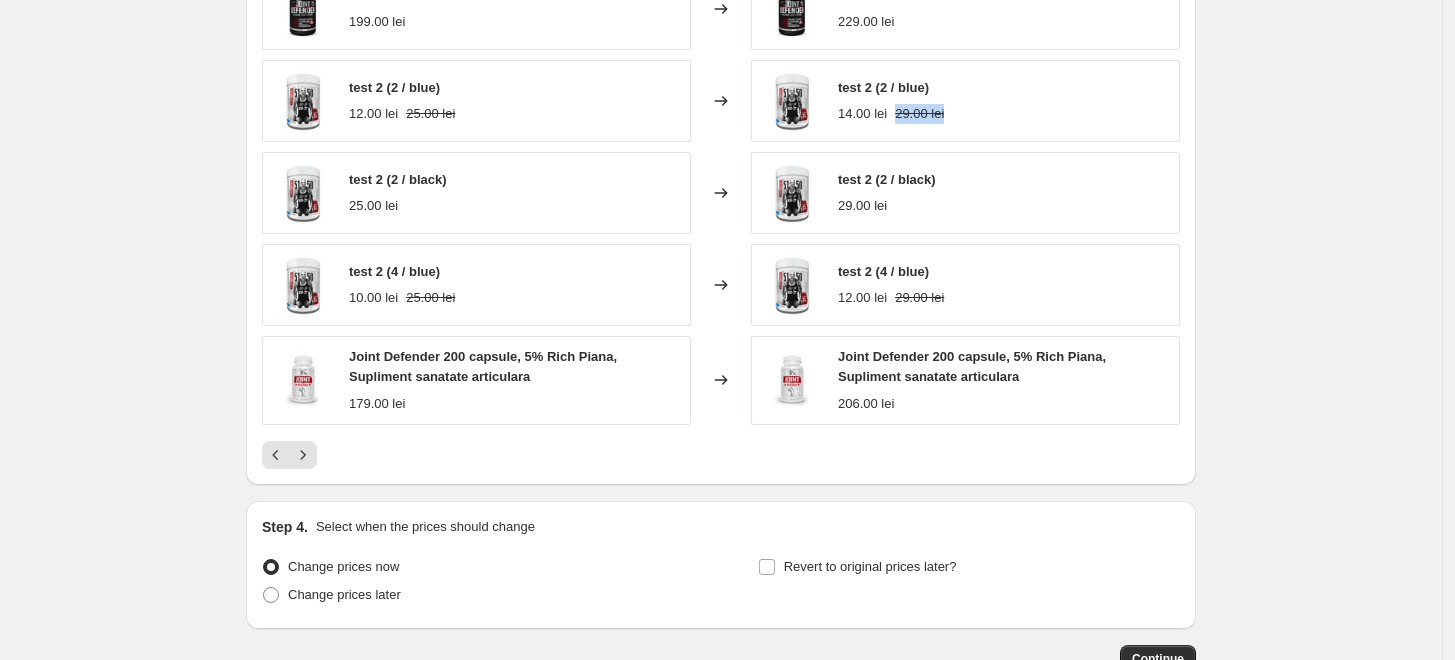 scroll, scrollTop: 1638, scrollLeft: 0, axis: vertical 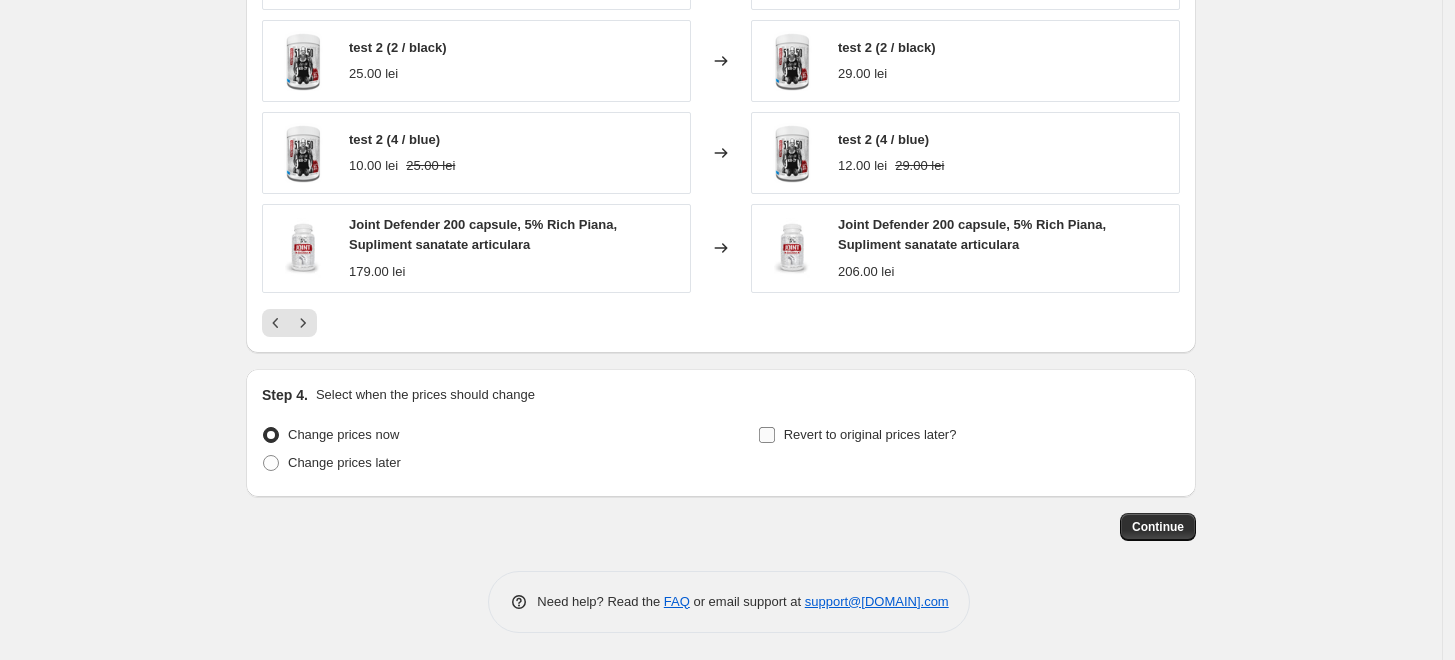 click on "Revert to original prices later?" at bounding box center (767, 435) 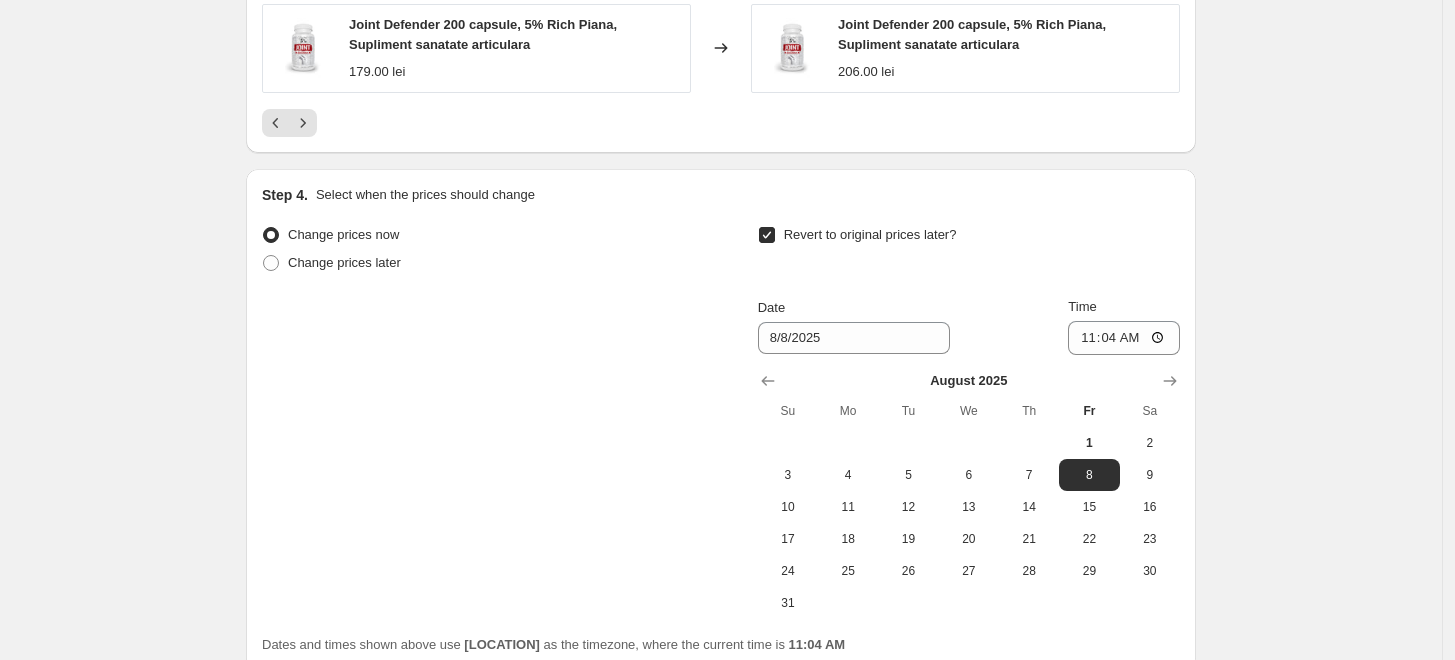 scroll, scrollTop: 1860, scrollLeft: 0, axis: vertical 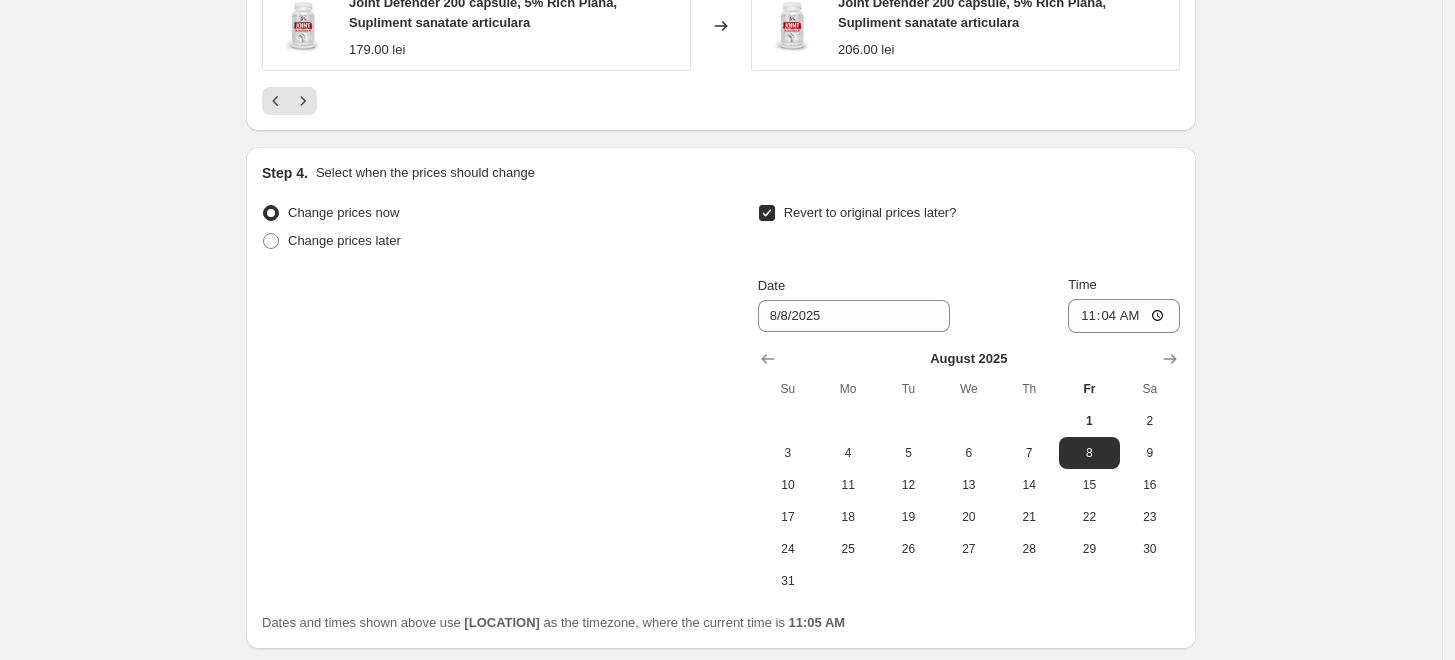 click at bounding box center [767, 213] 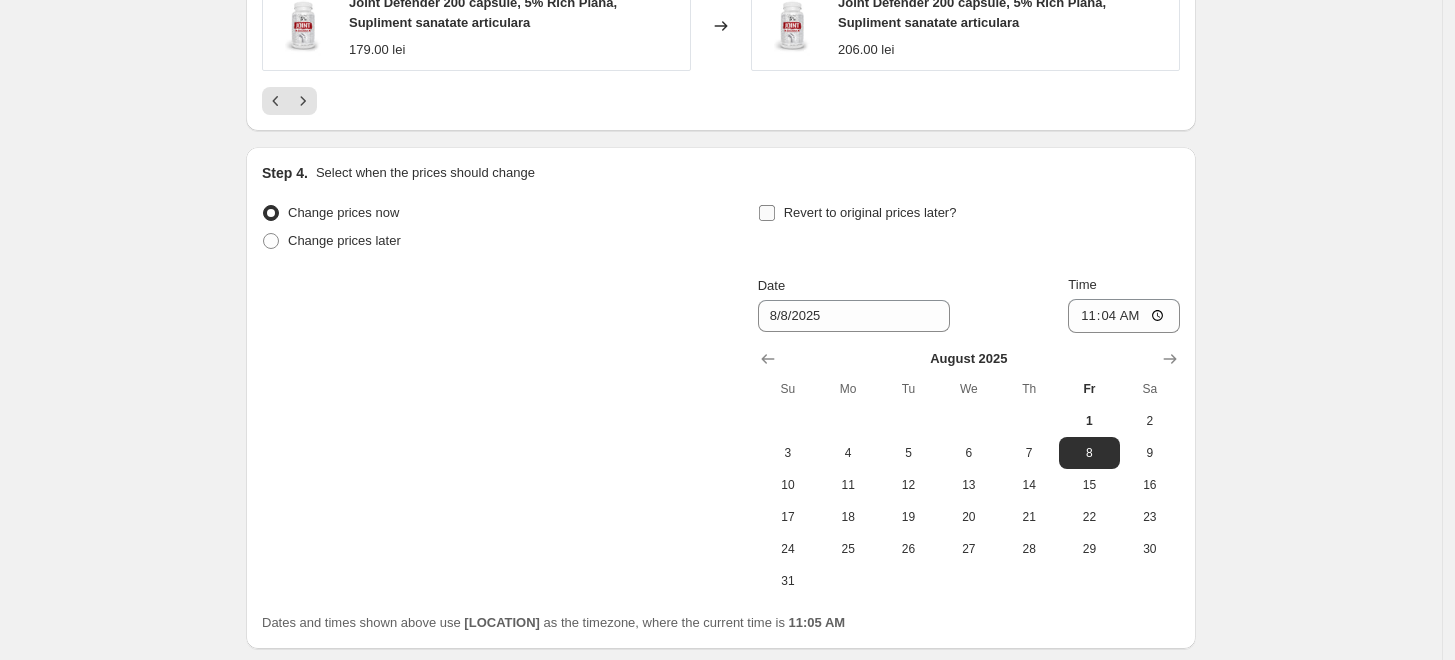 checkbox on "false" 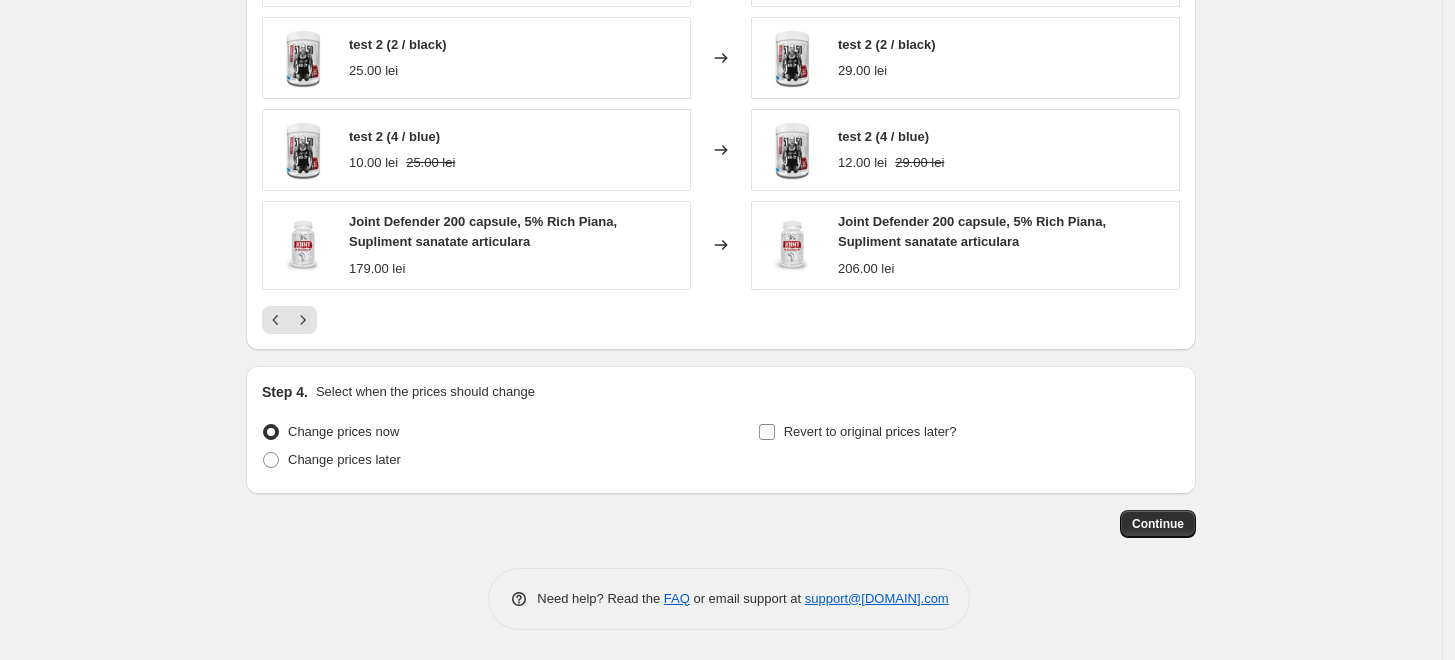 scroll, scrollTop: 1638, scrollLeft: 0, axis: vertical 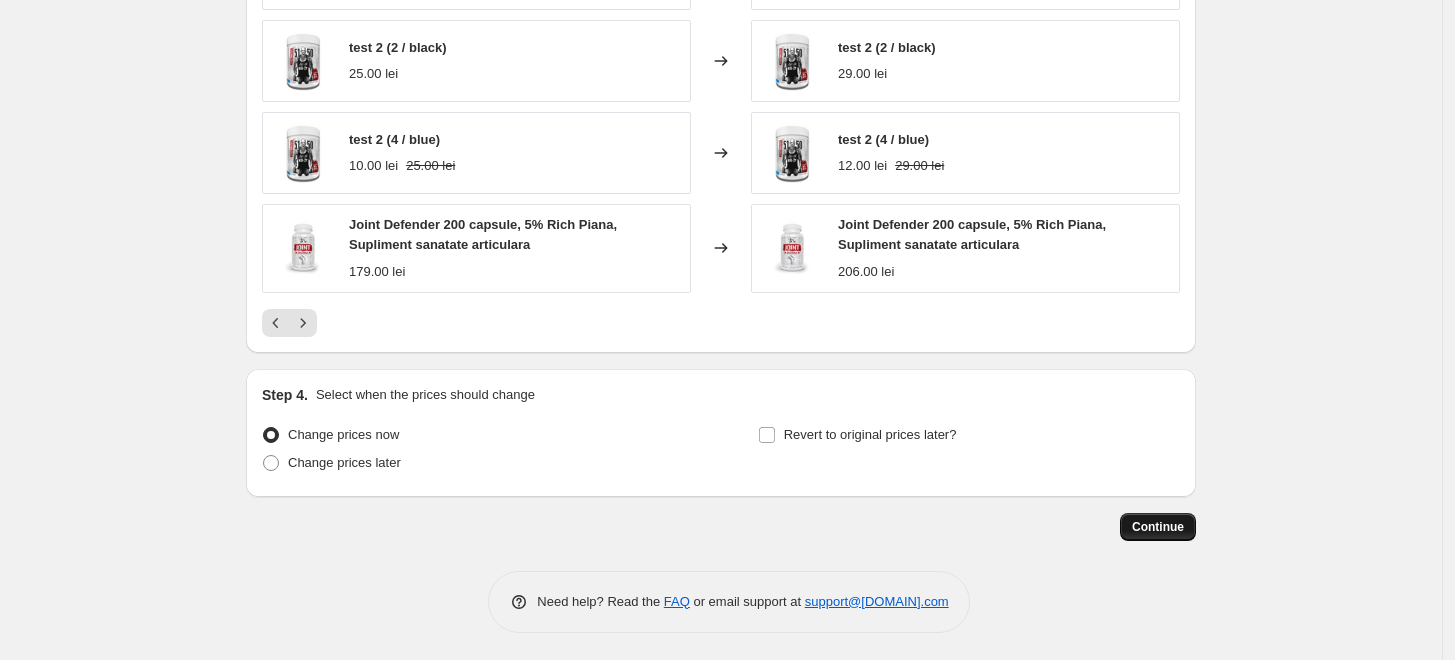 click on "Continue" at bounding box center [1158, 527] 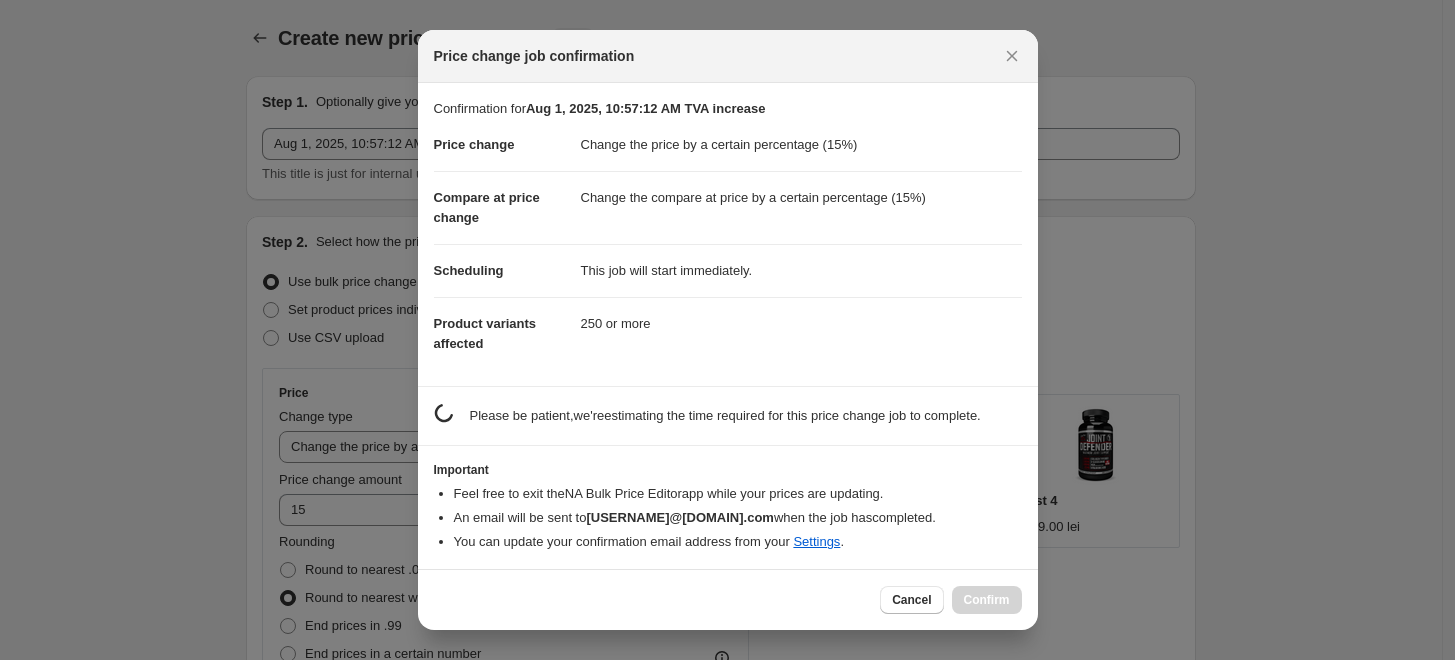 scroll, scrollTop: 0, scrollLeft: 0, axis: both 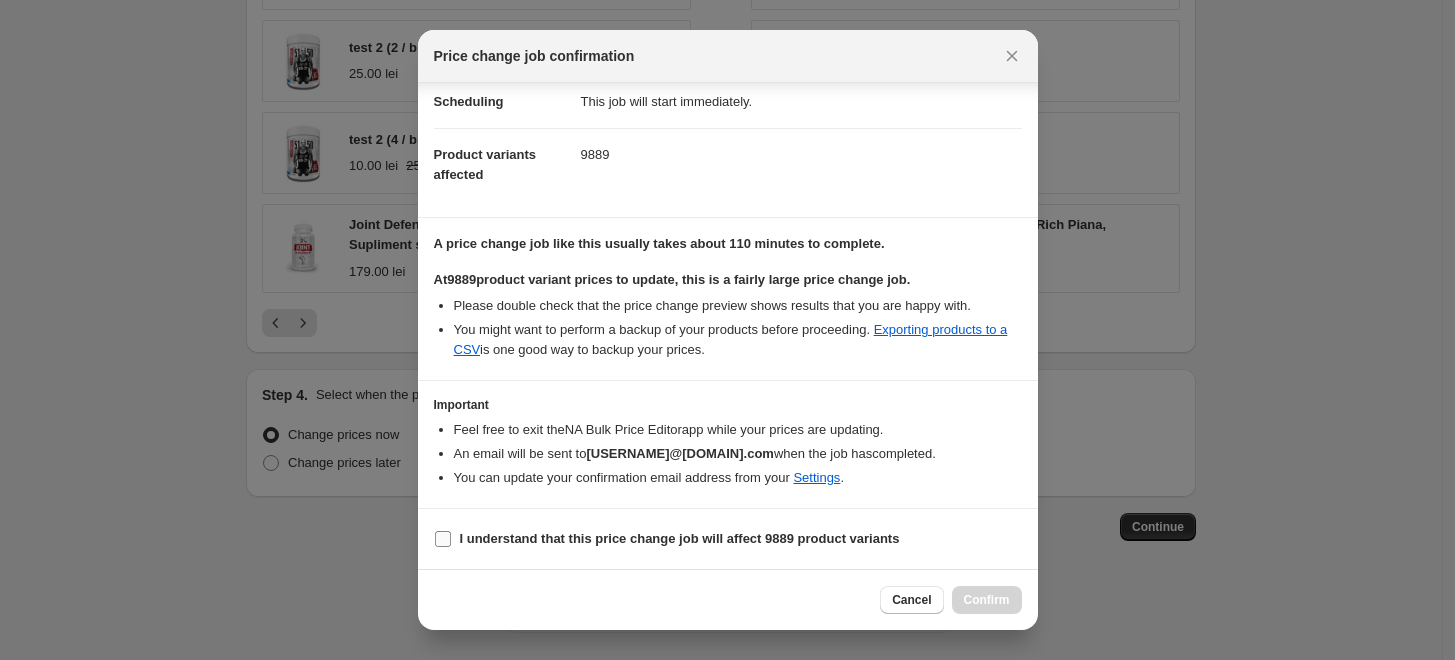 click on "I understand that this price change job will affect 9889 product variants" at bounding box center [667, 539] 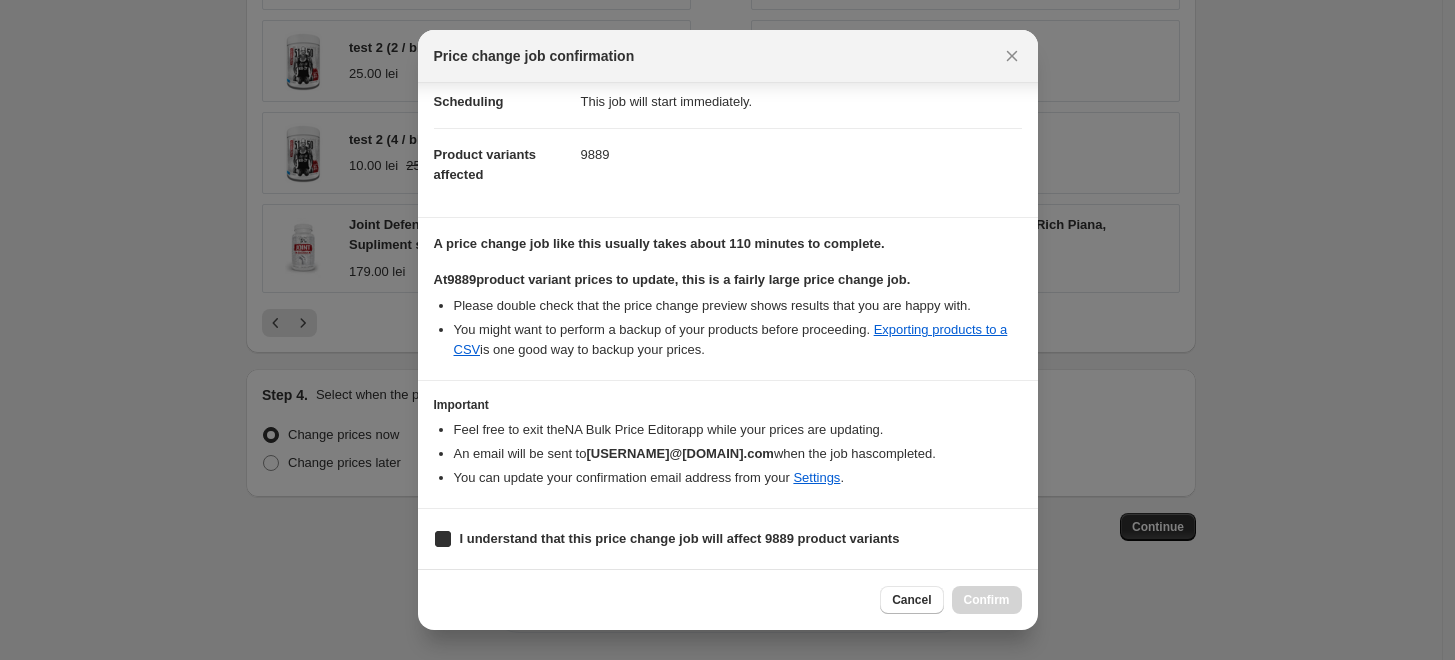checkbox on "true" 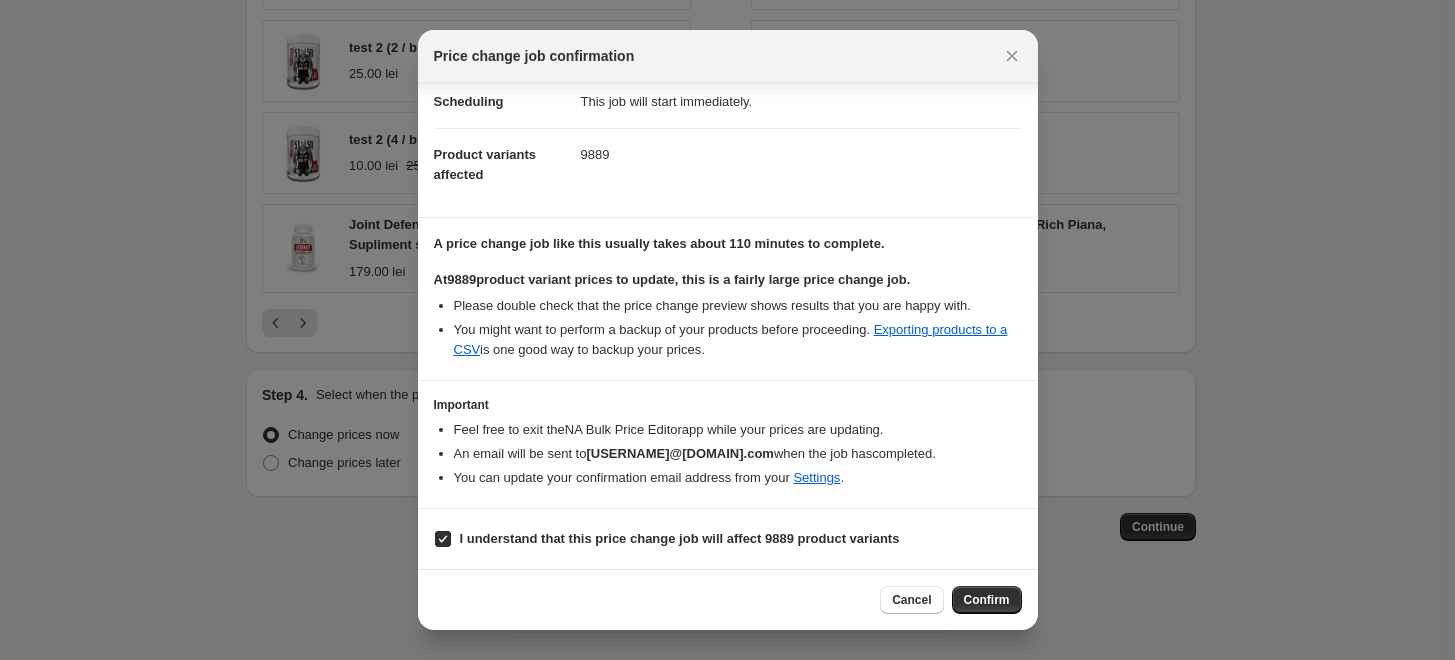 click on "Confirm" at bounding box center [987, 600] 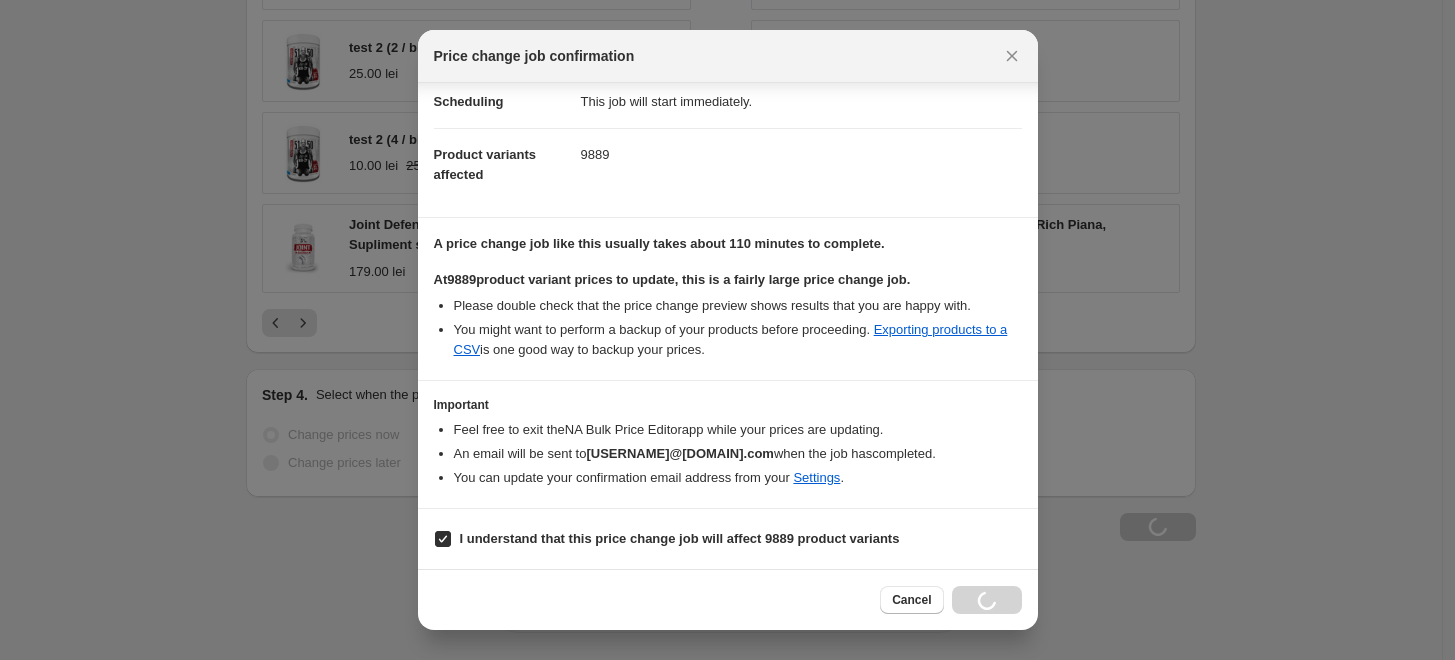 type on "Aug 1, 2025, 10:57:12 AM TVA increase" 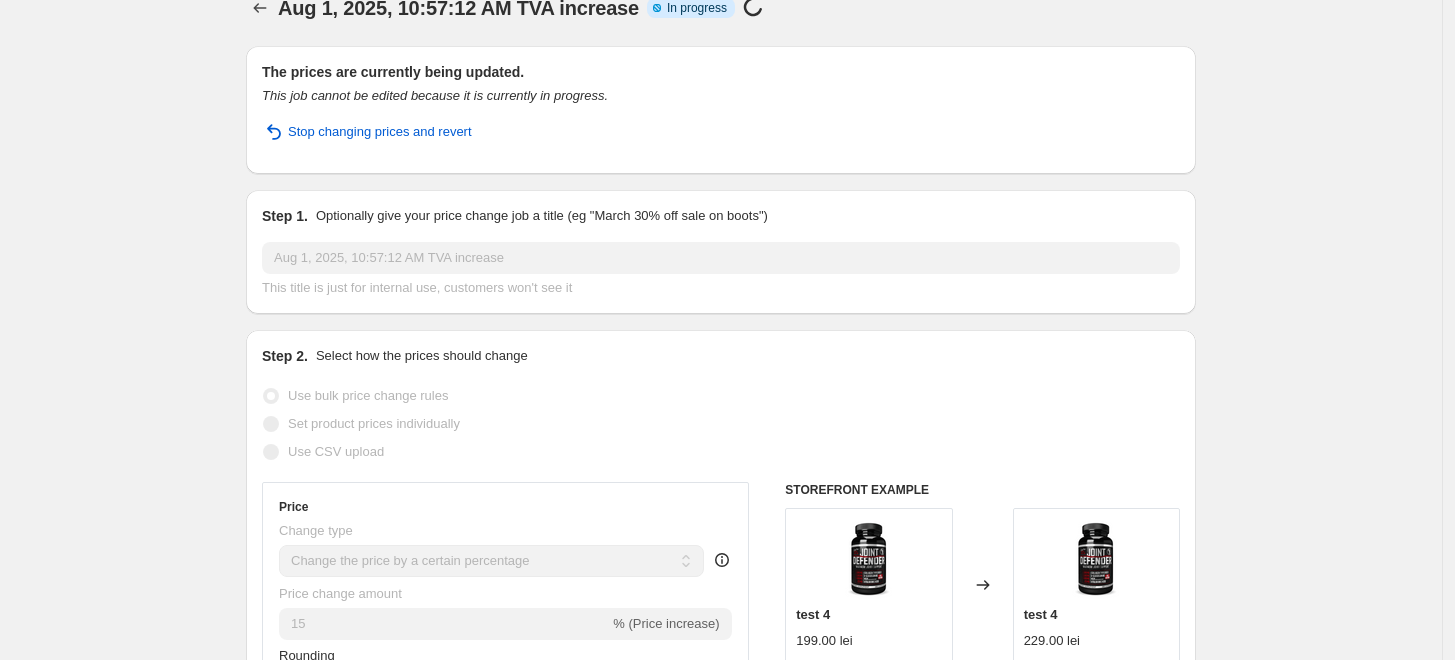 scroll, scrollTop: 0, scrollLeft: 0, axis: both 